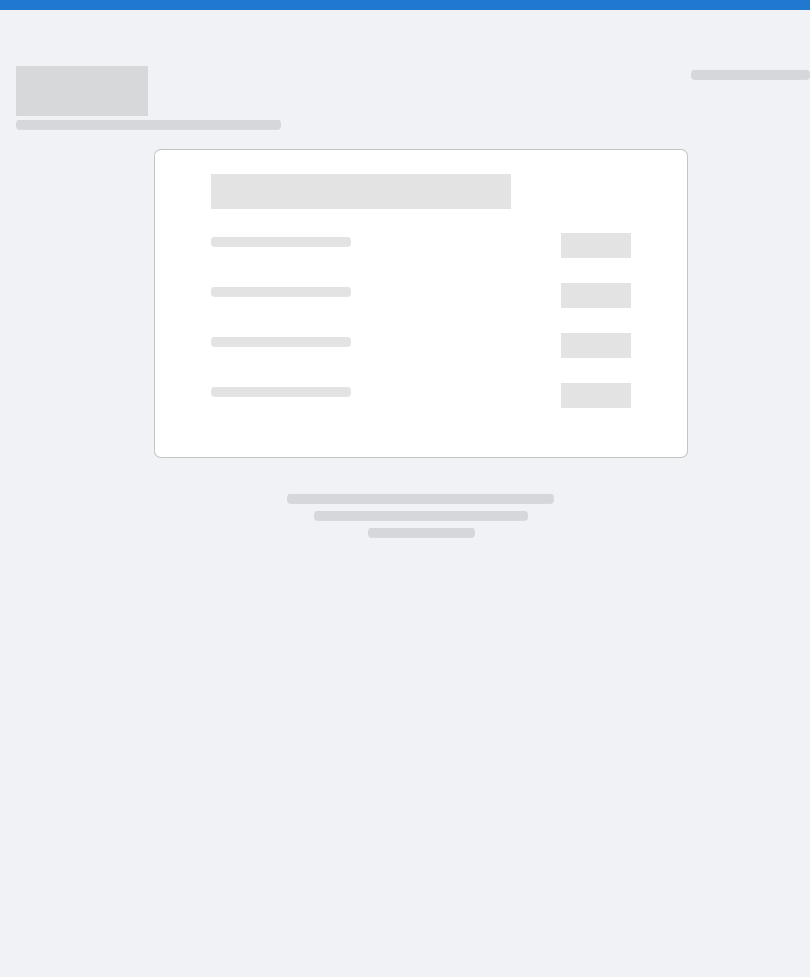 scroll, scrollTop: 0, scrollLeft: 0, axis: both 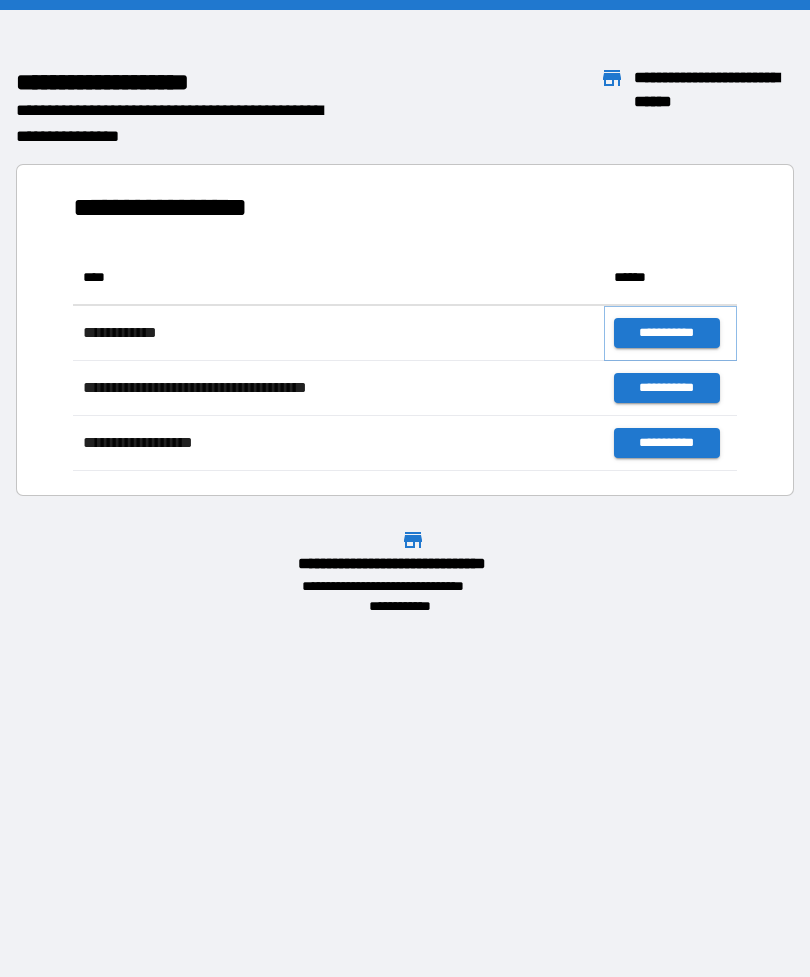 click on "**********" at bounding box center (666, 333) 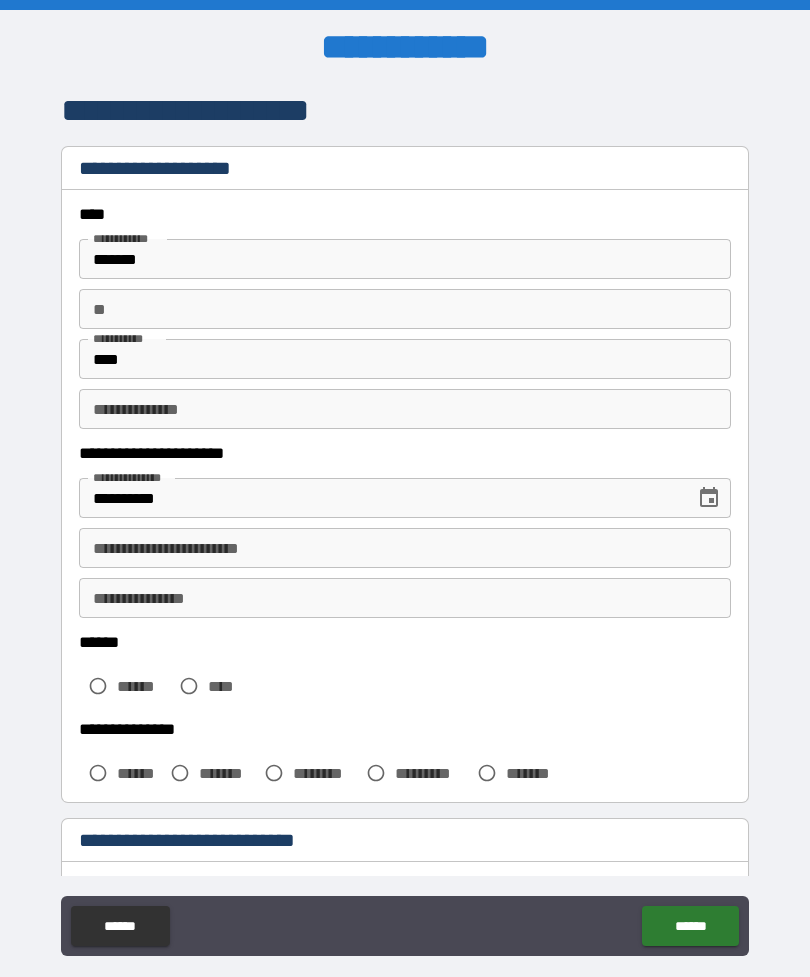 click on "**" at bounding box center (405, 309) 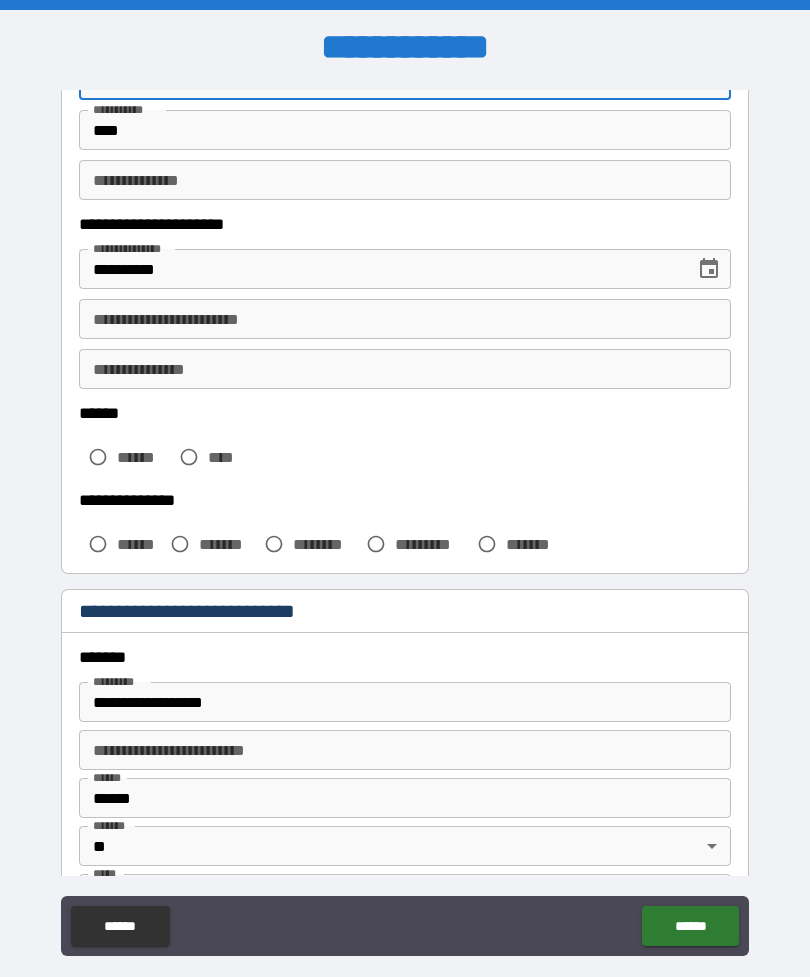 scroll, scrollTop: 231, scrollLeft: 0, axis: vertical 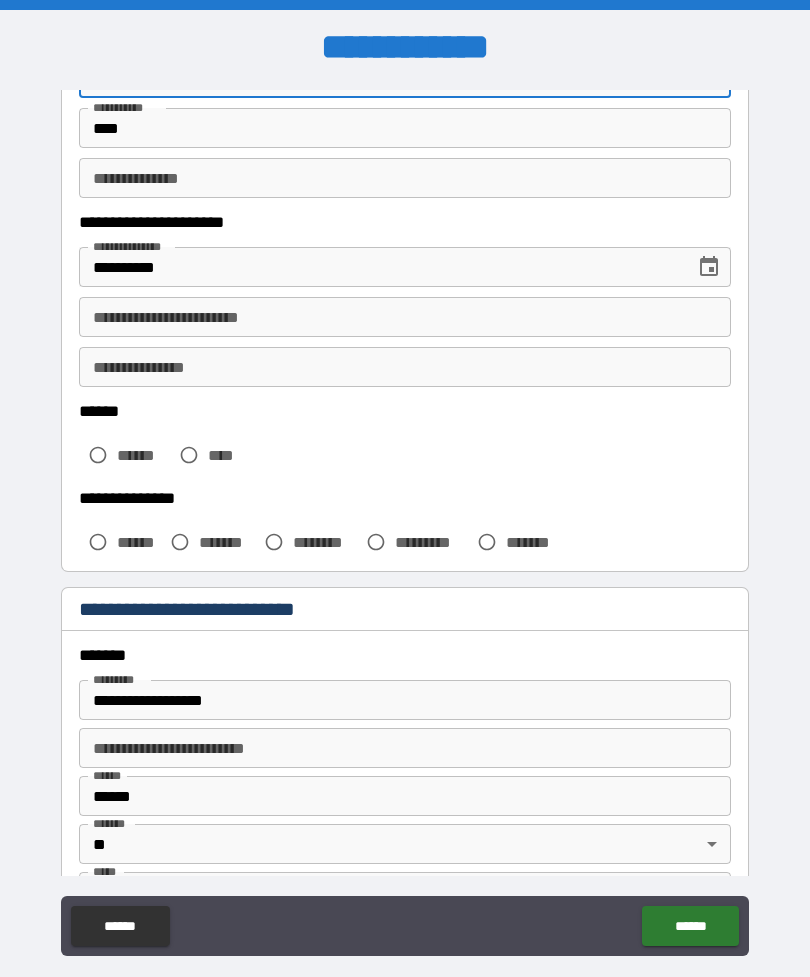 type on "*" 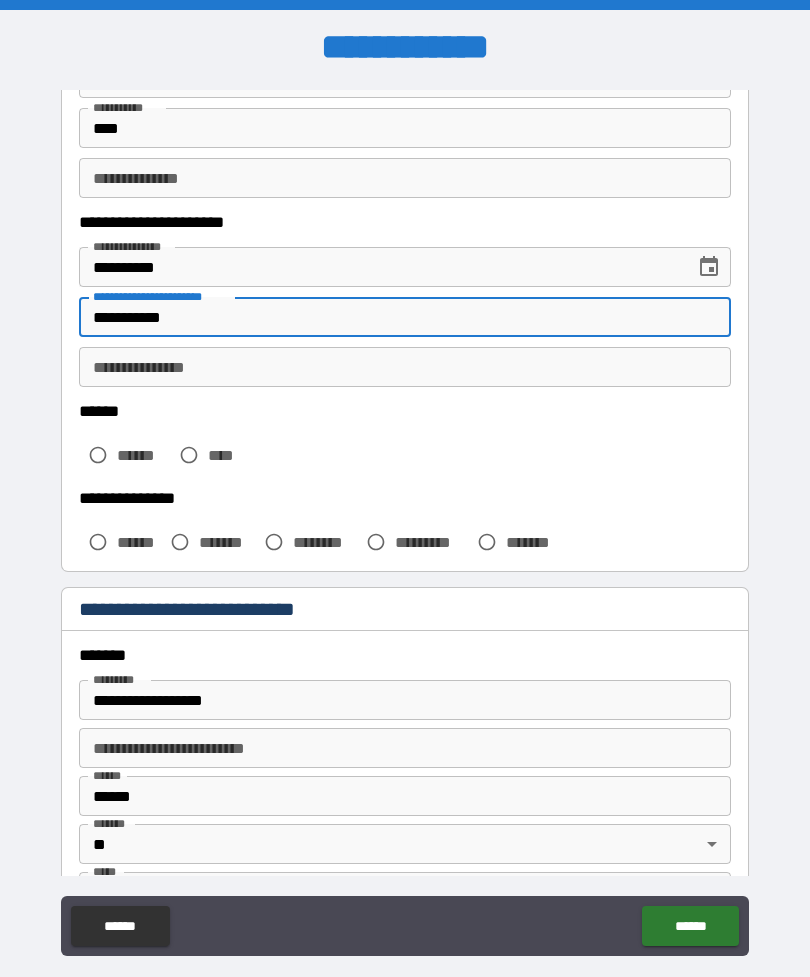 type on "**********" 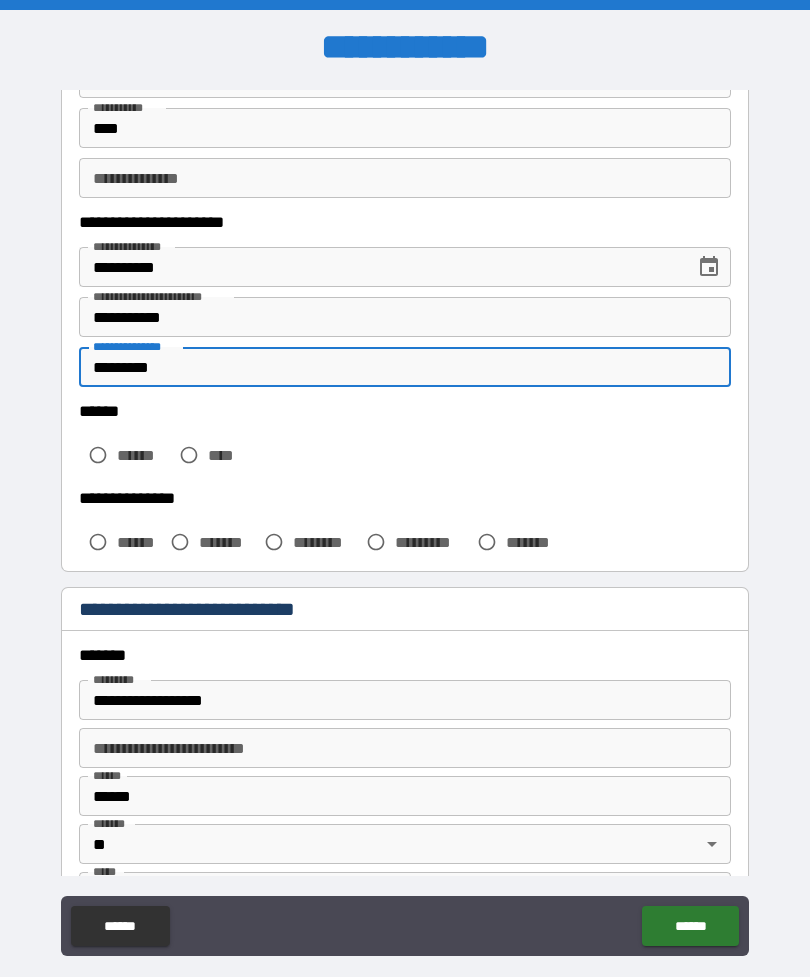 type on "*********" 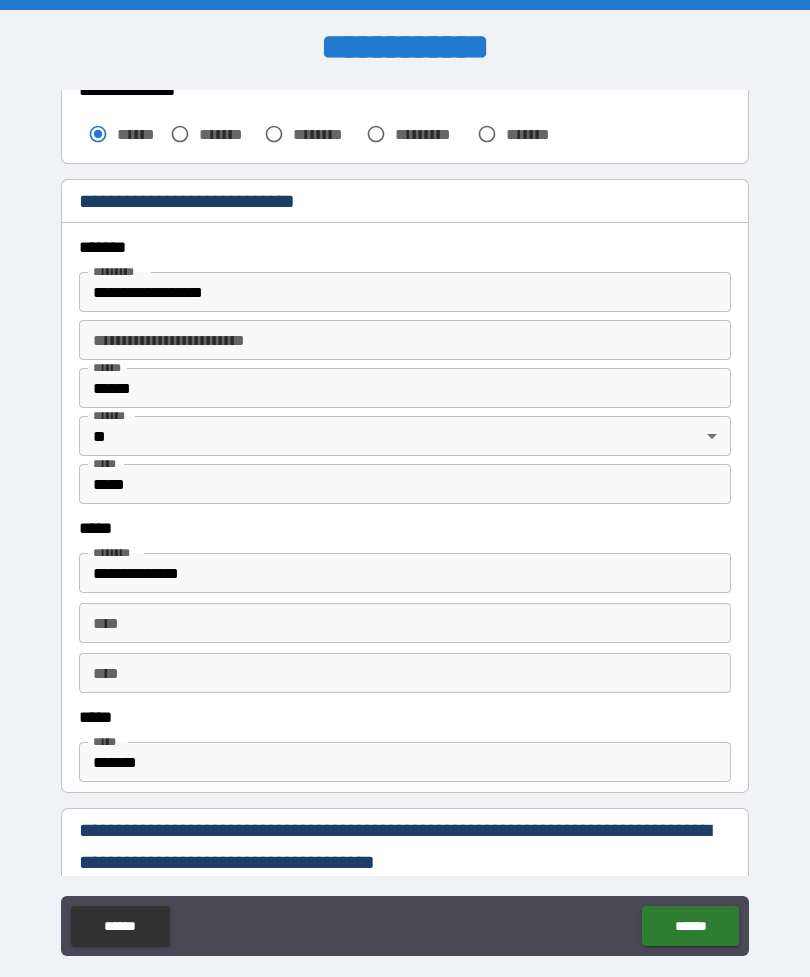 scroll, scrollTop: 640, scrollLeft: 0, axis: vertical 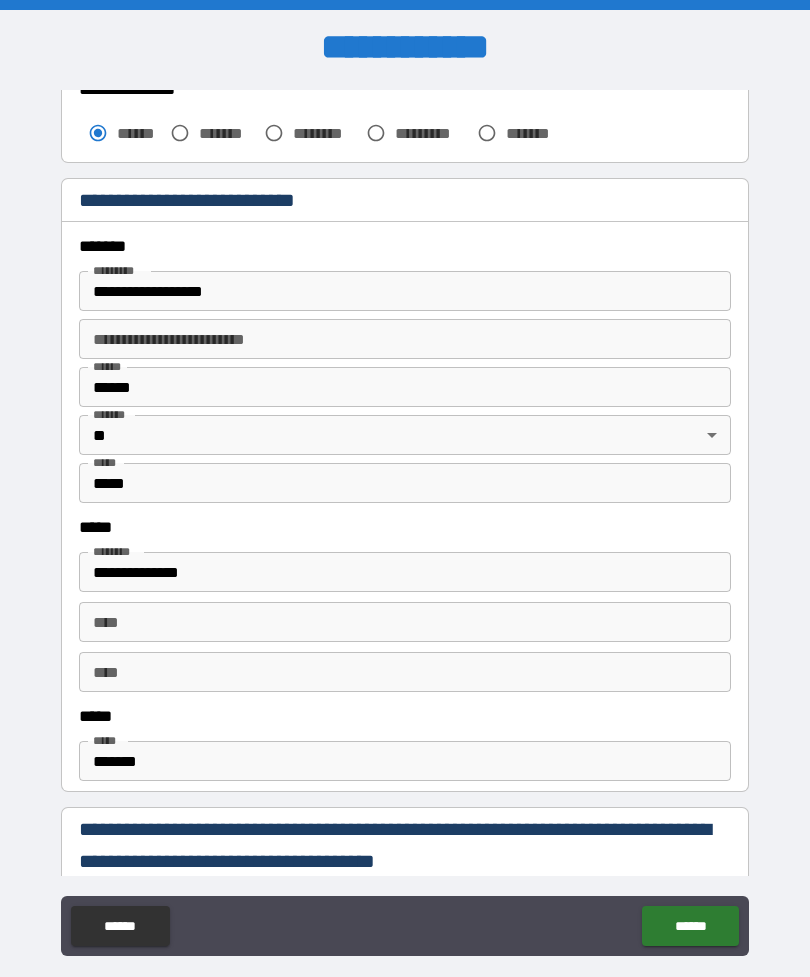 click on "**********" at bounding box center (405, 291) 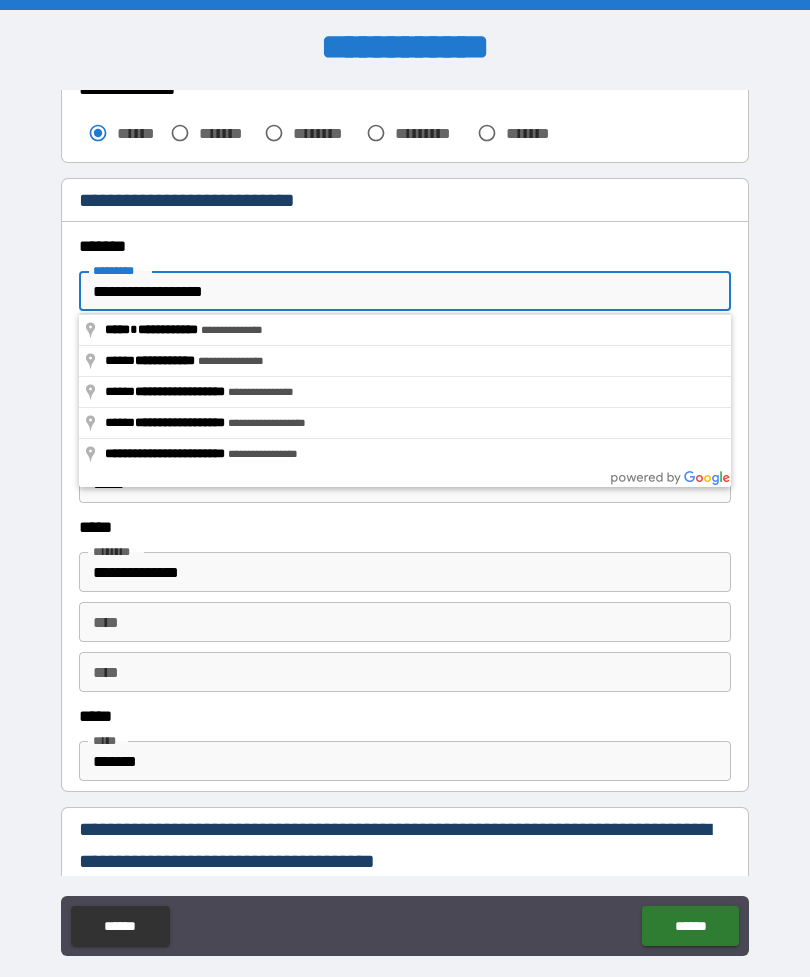 type on "**********" 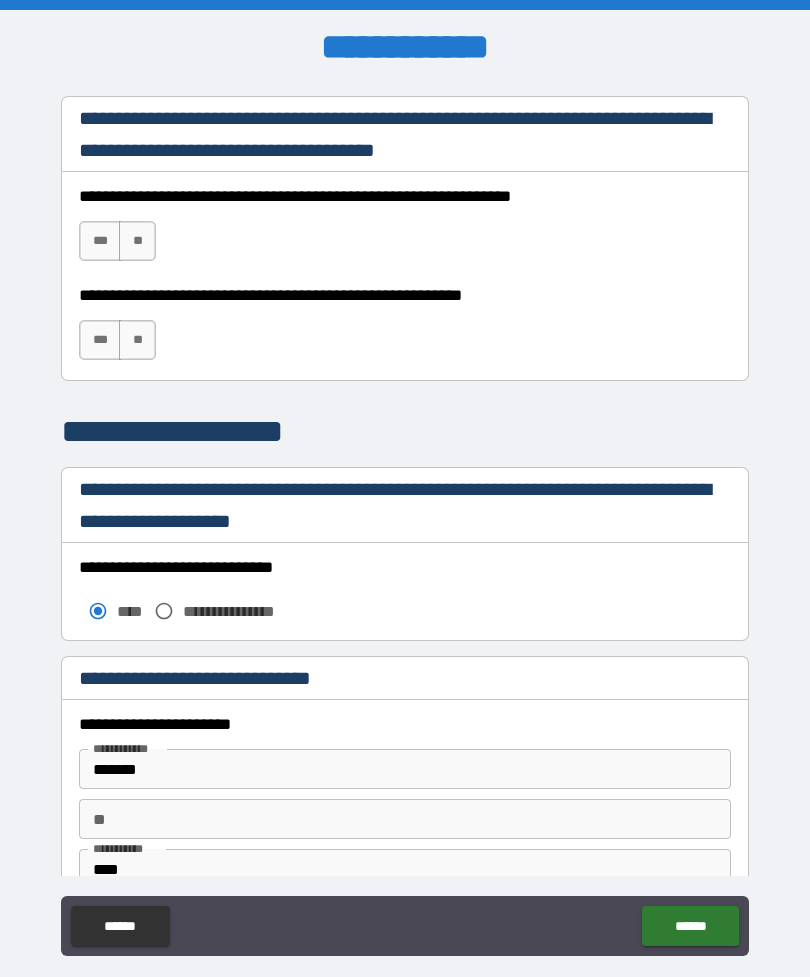 scroll, scrollTop: 1346, scrollLeft: 0, axis: vertical 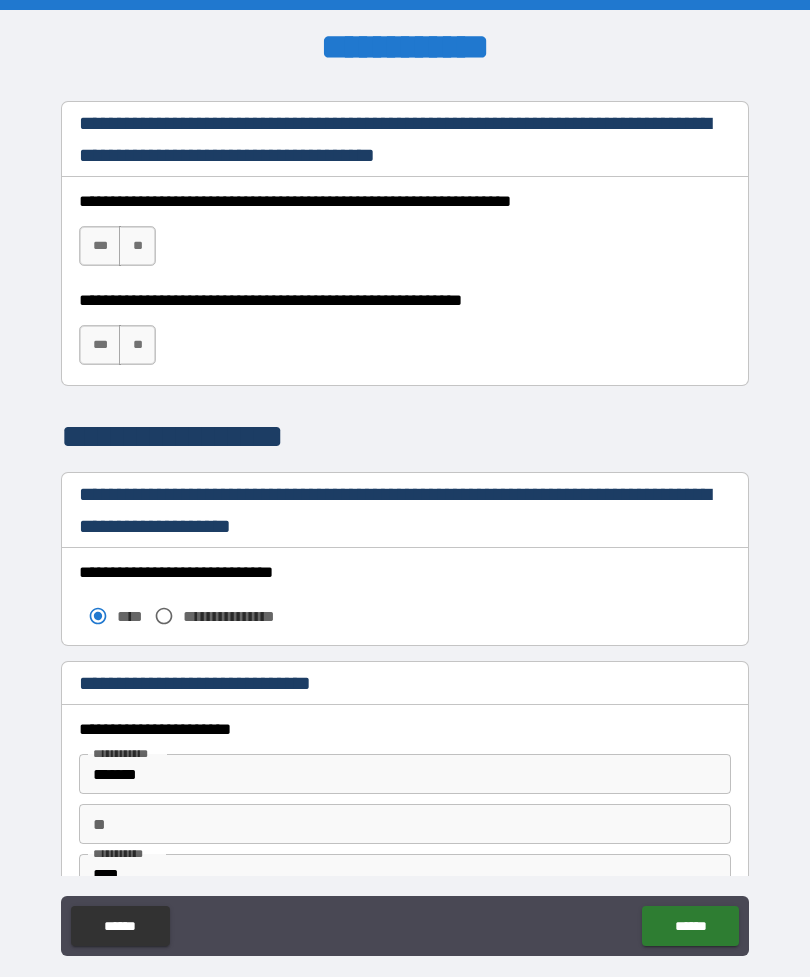 click on "***" at bounding box center [100, 246] 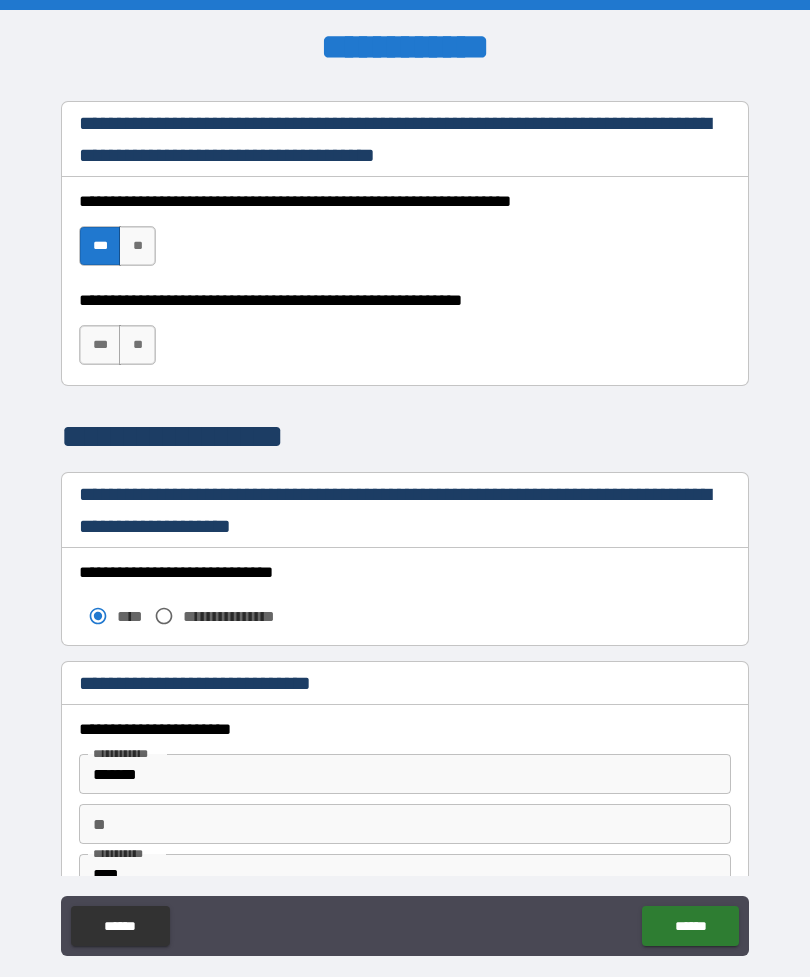 click on "**" at bounding box center [137, 345] 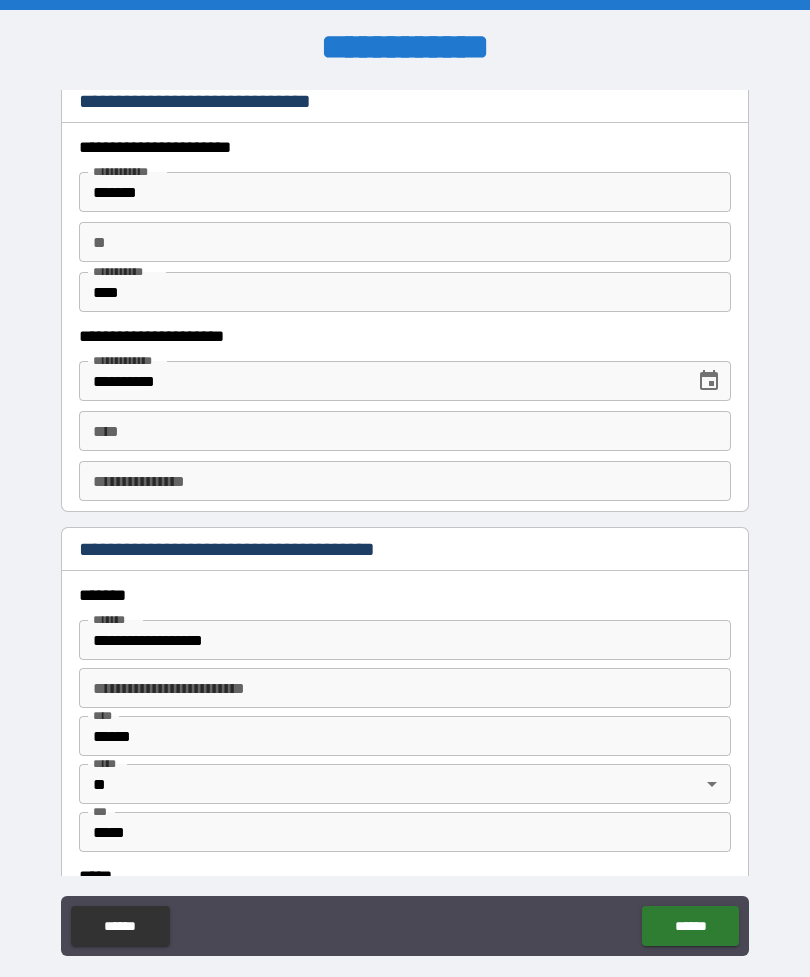 scroll, scrollTop: 1929, scrollLeft: 0, axis: vertical 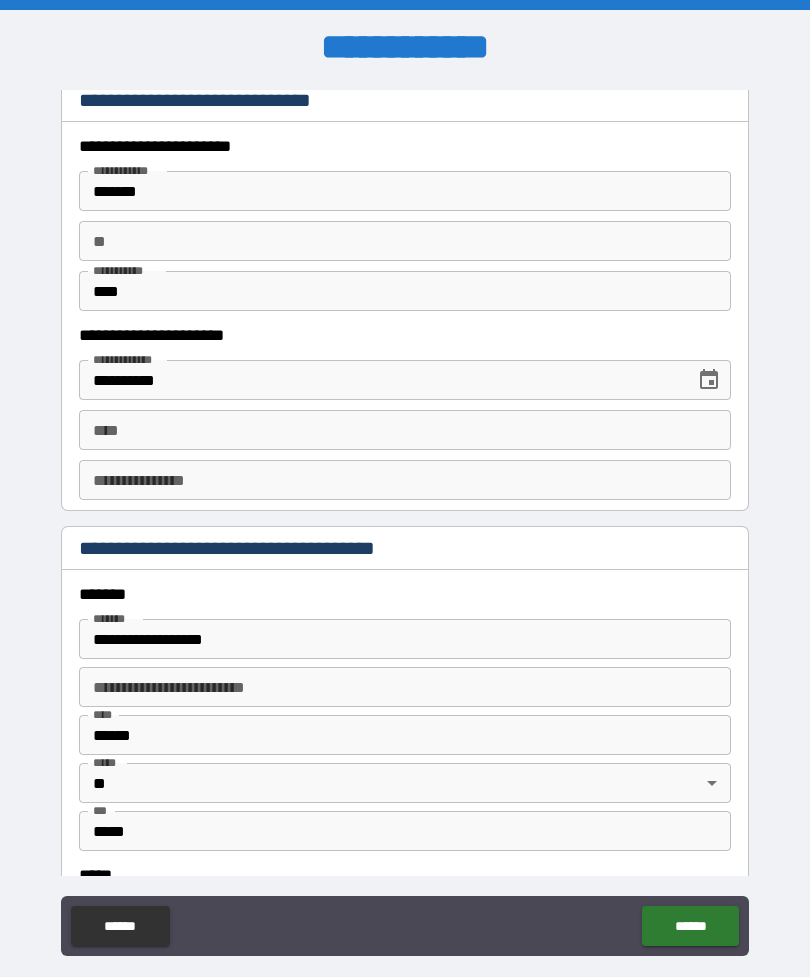 click on "**" at bounding box center [405, 241] 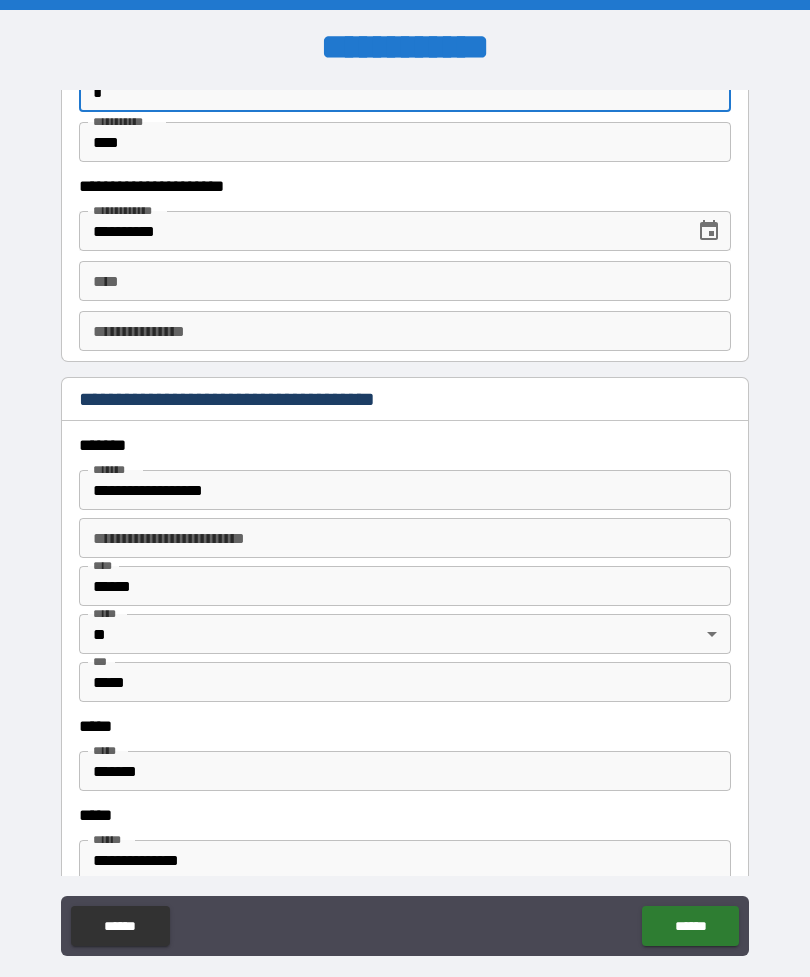 scroll, scrollTop: 2089, scrollLeft: 0, axis: vertical 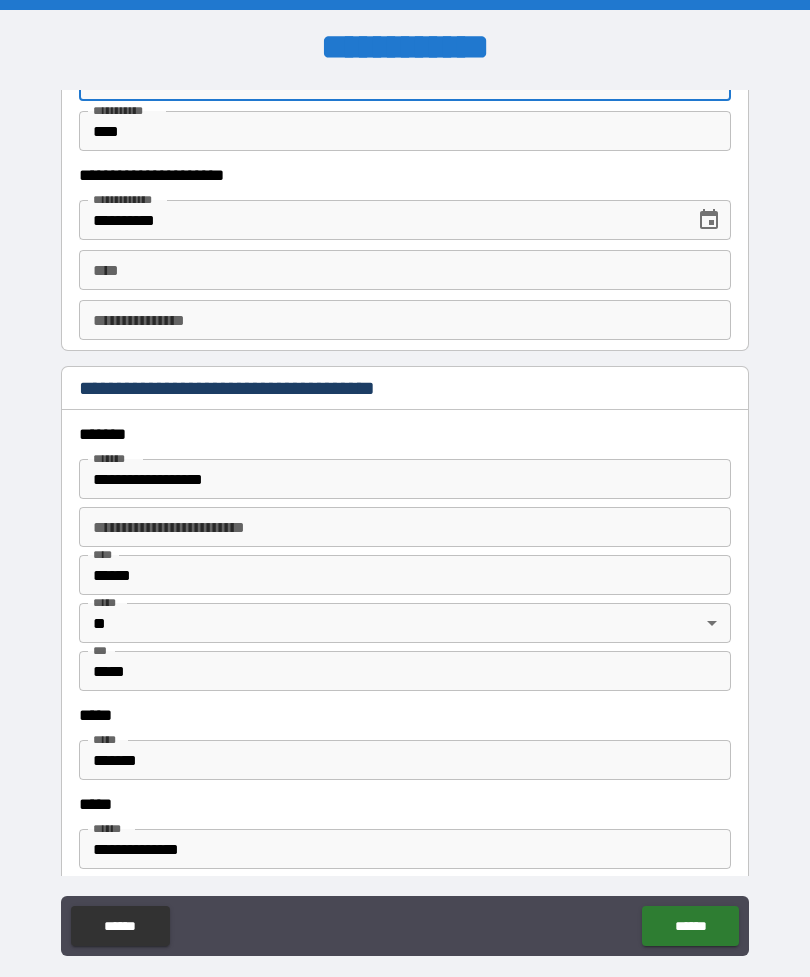 type on "*" 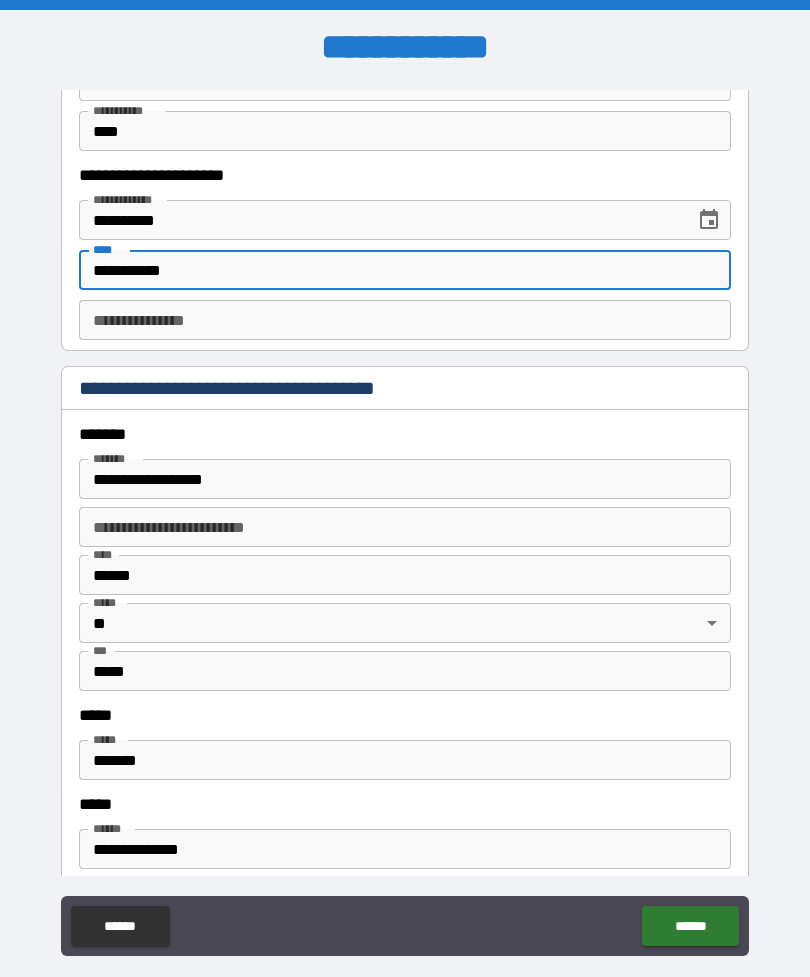type on "**********" 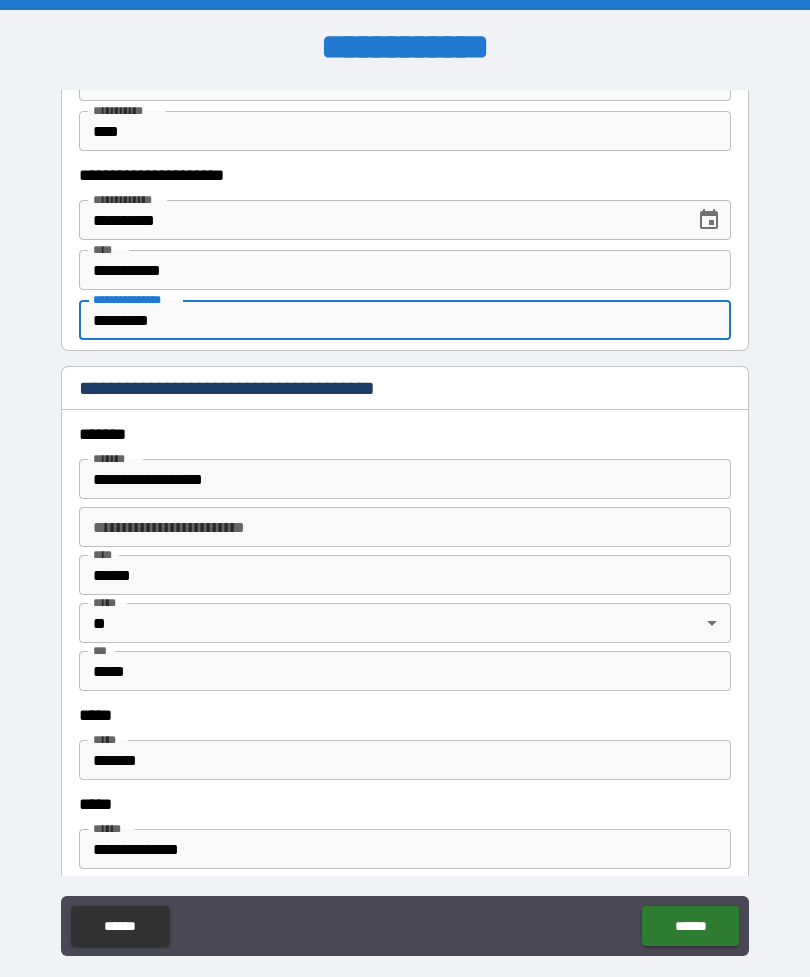 type on "*********" 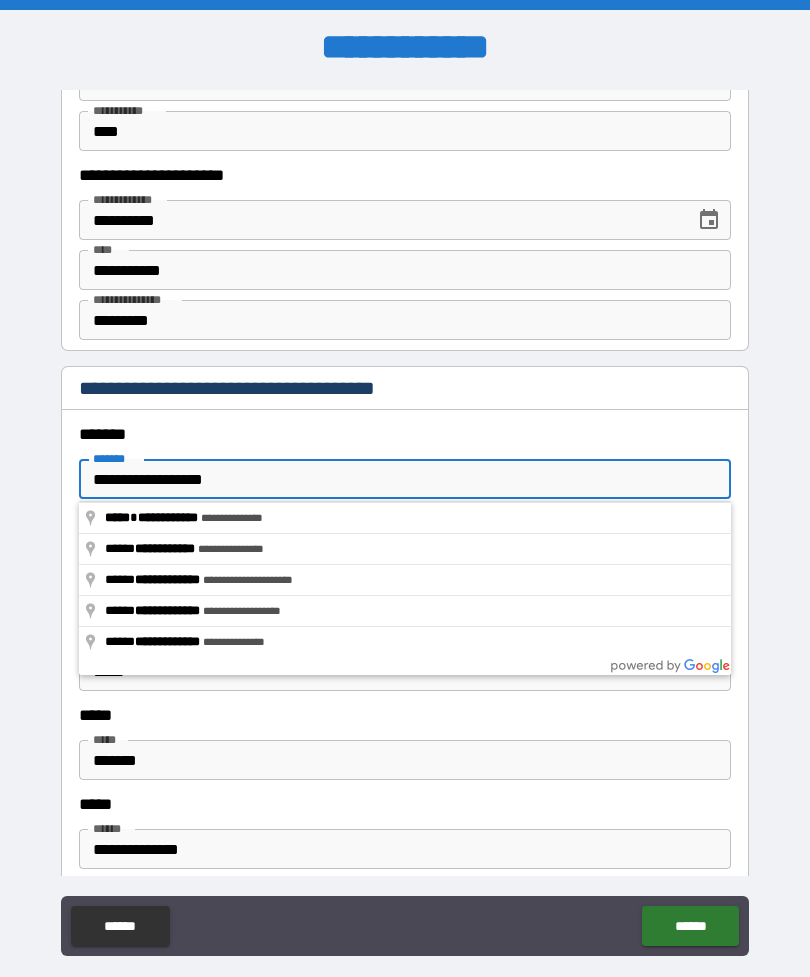 type on "**********" 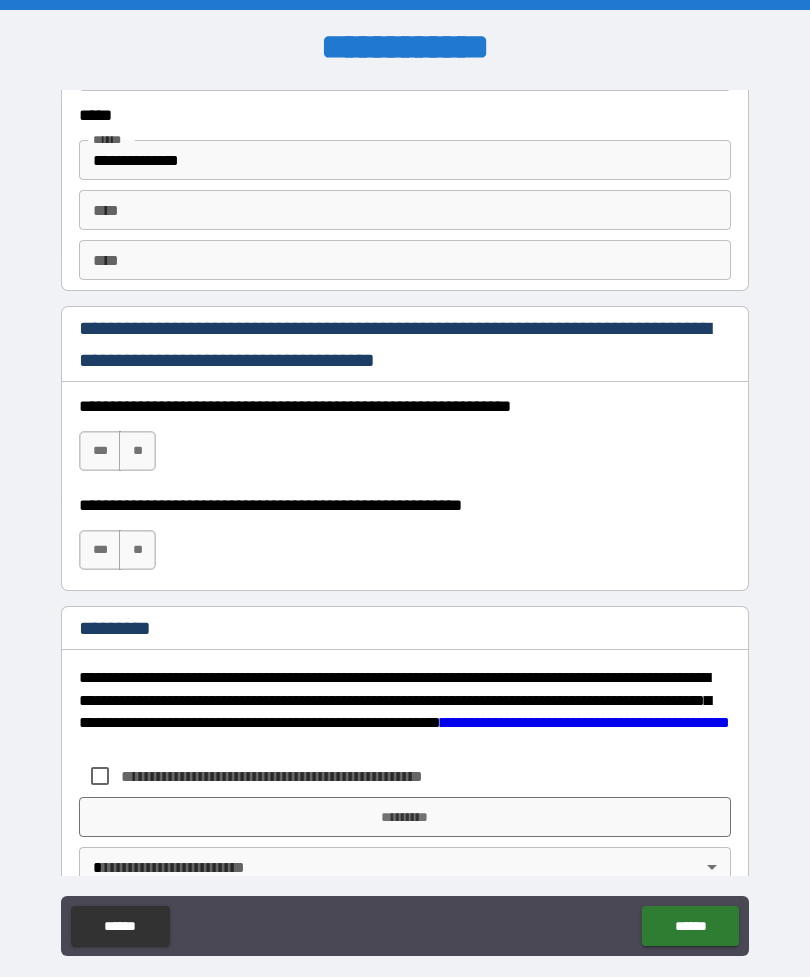 scroll, scrollTop: 2796, scrollLeft: 0, axis: vertical 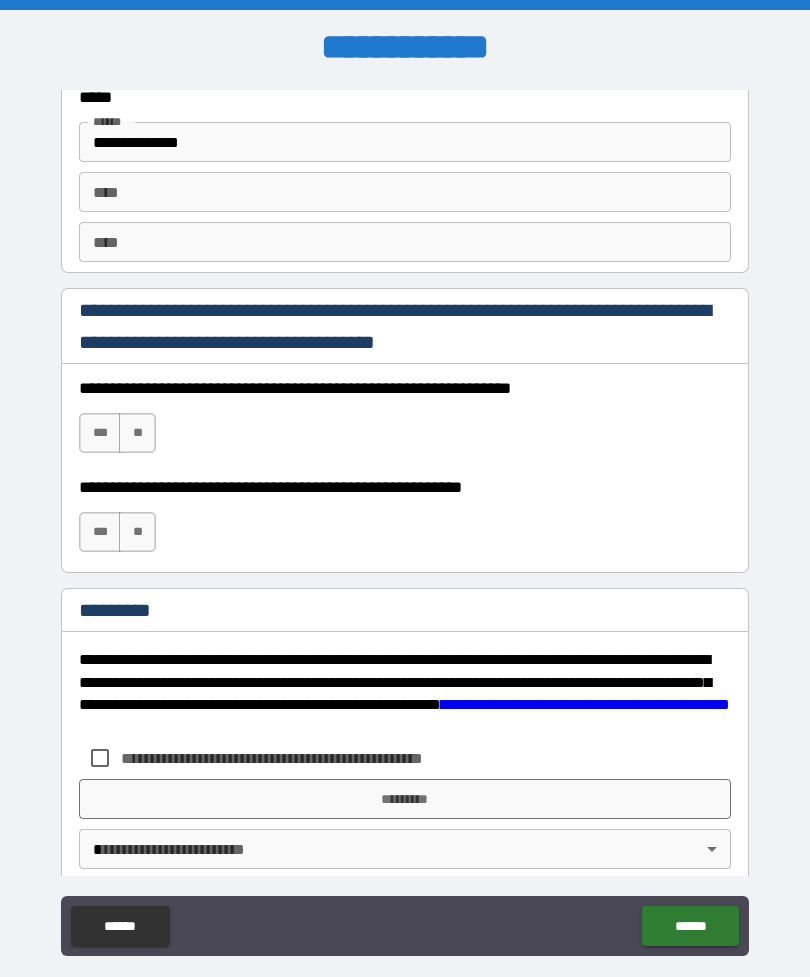 click on "***" at bounding box center [100, 433] 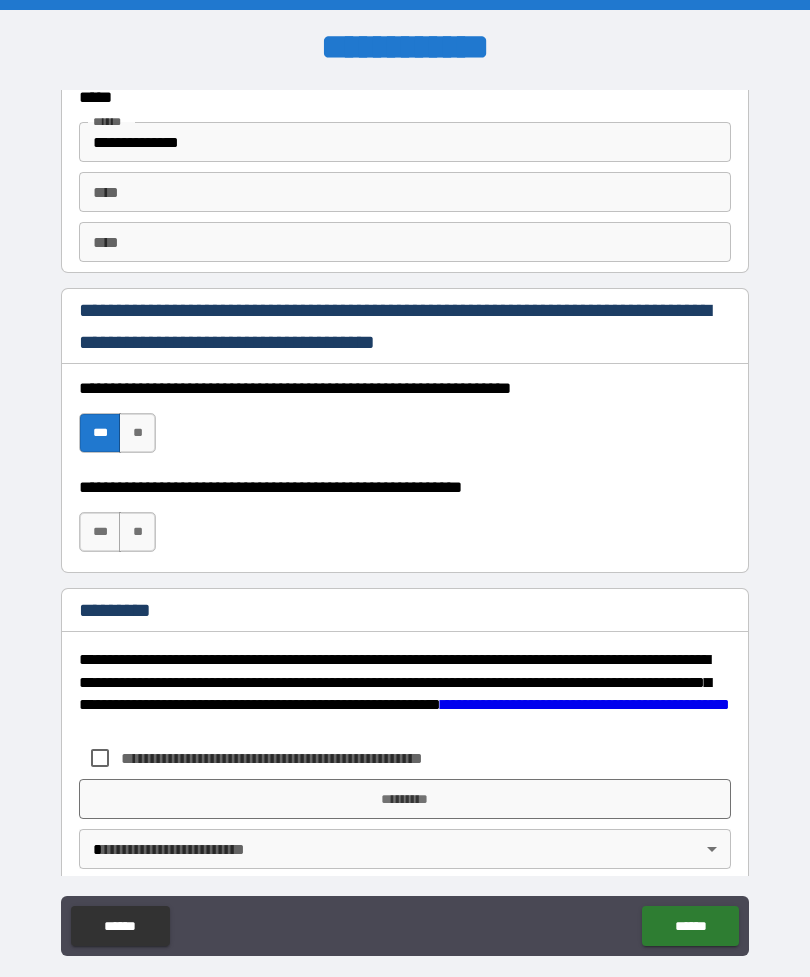 click on "**" at bounding box center [137, 532] 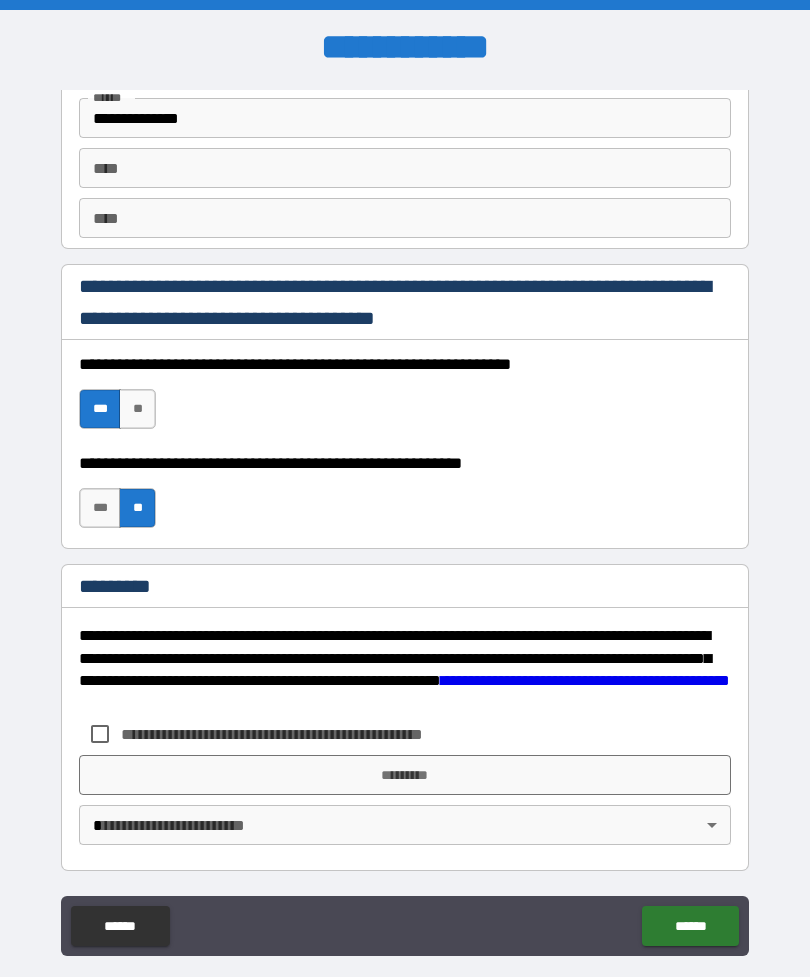 scroll, scrollTop: 2820, scrollLeft: 0, axis: vertical 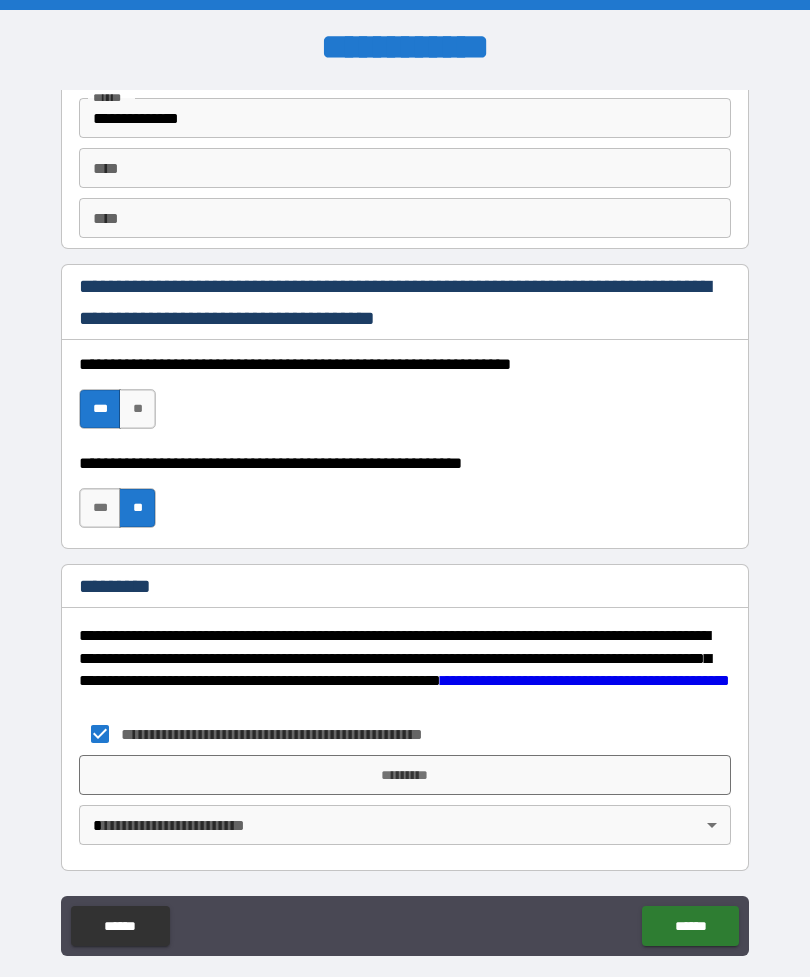 click on "**********" at bounding box center [405, 523] 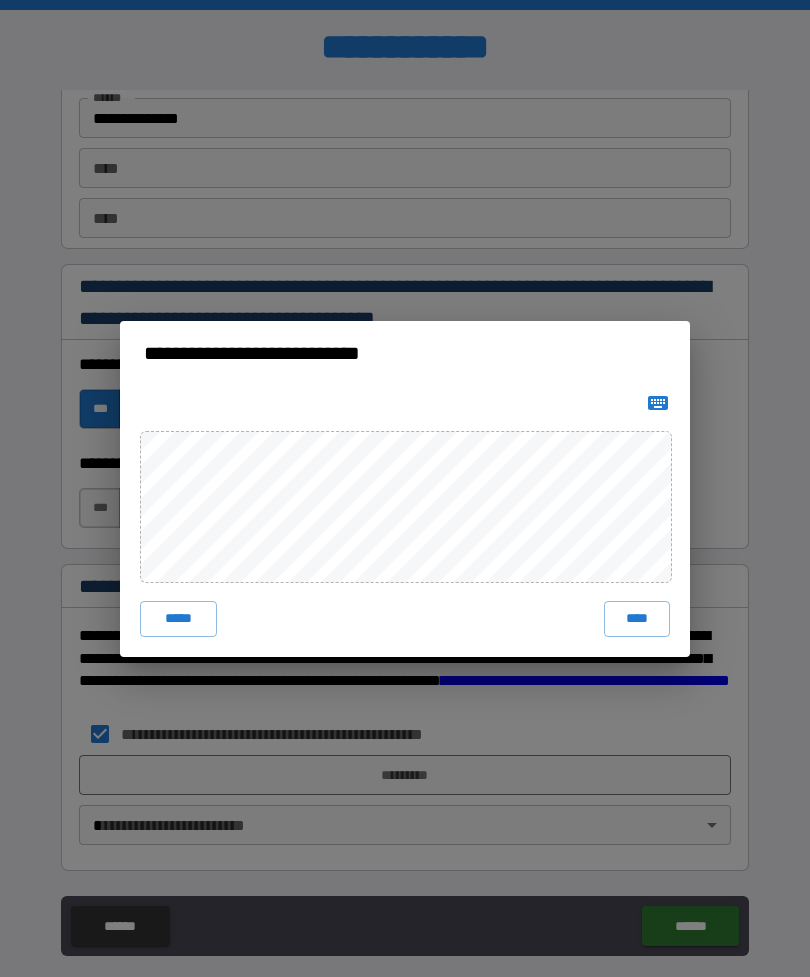 click on "****" at bounding box center (637, 619) 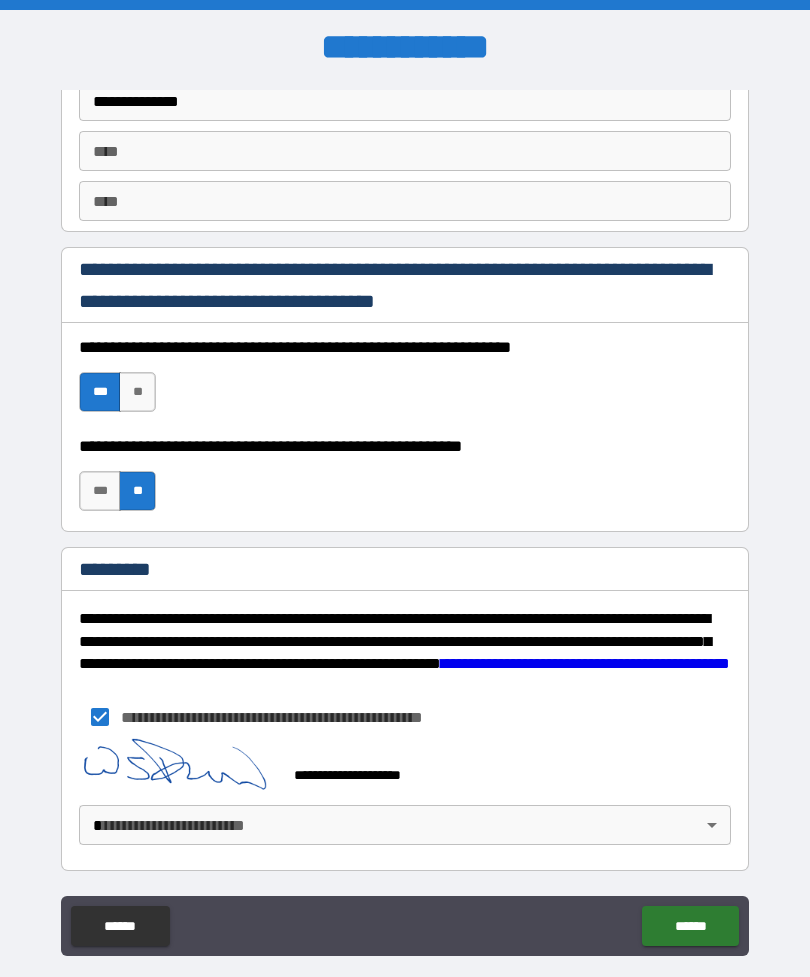 scroll, scrollTop: 2837, scrollLeft: 0, axis: vertical 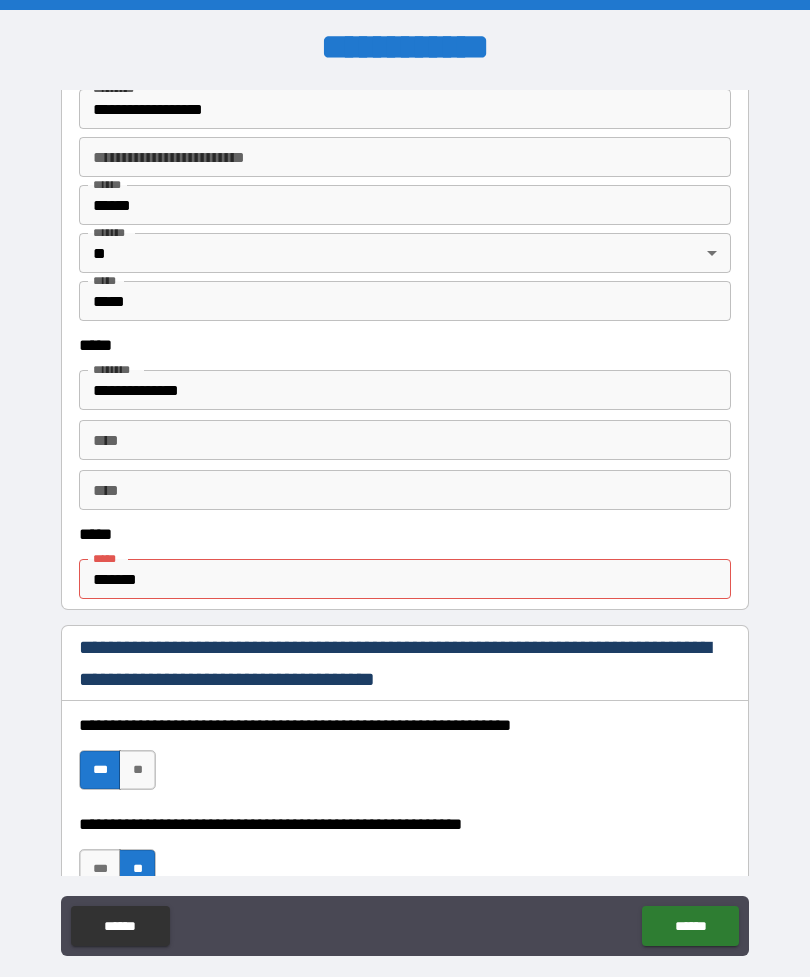 click on "*******" at bounding box center [405, 579] 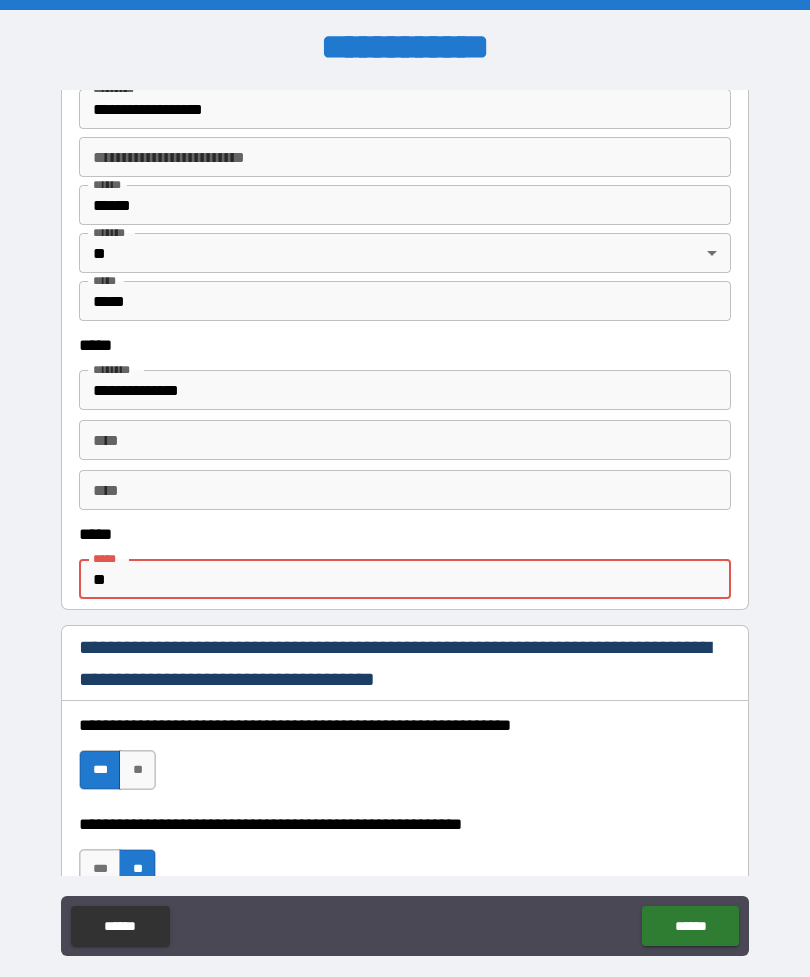 type on "*" 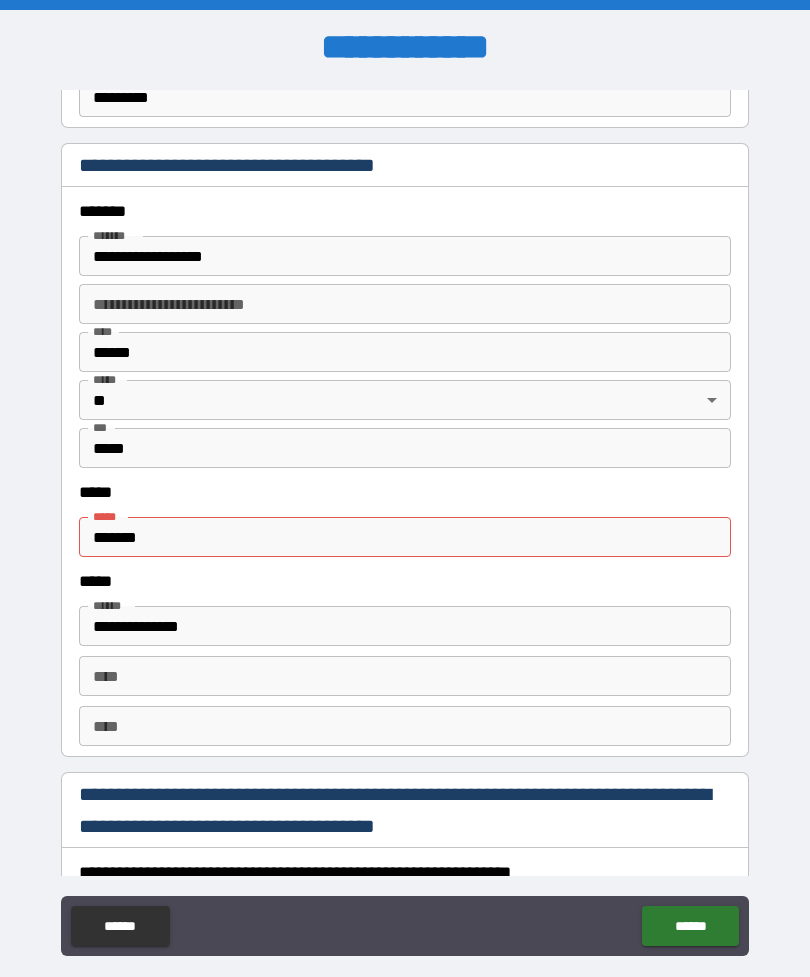 scroll, scrollTop: 2318, scrollLeft: 0, axis: vertical 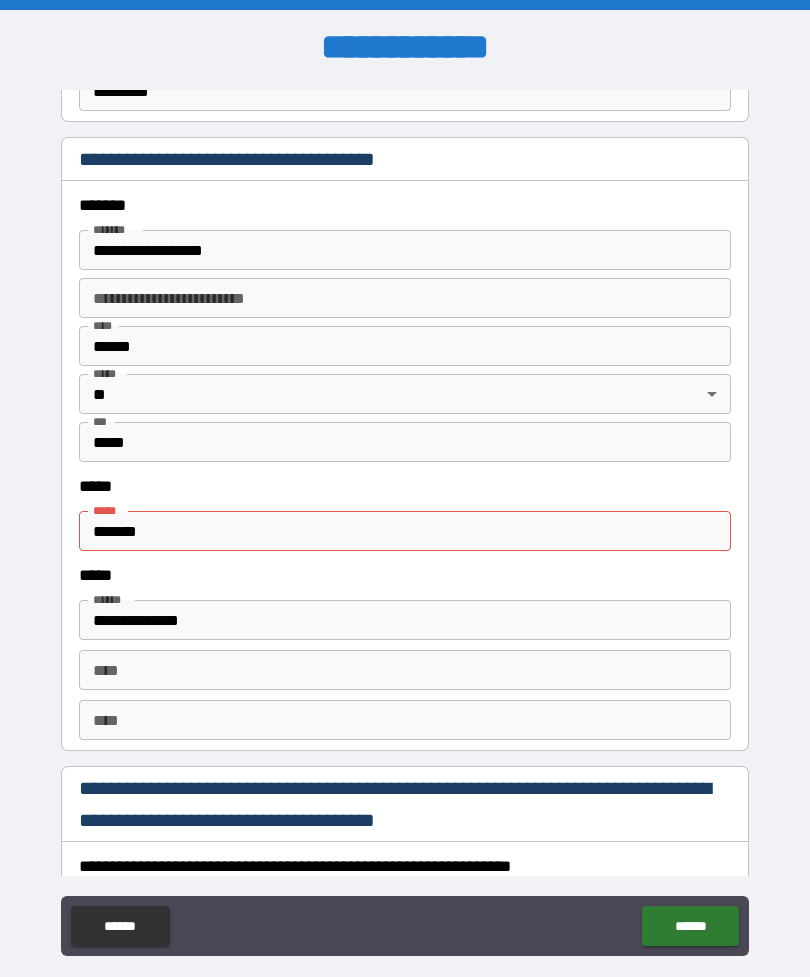 type on "**********" 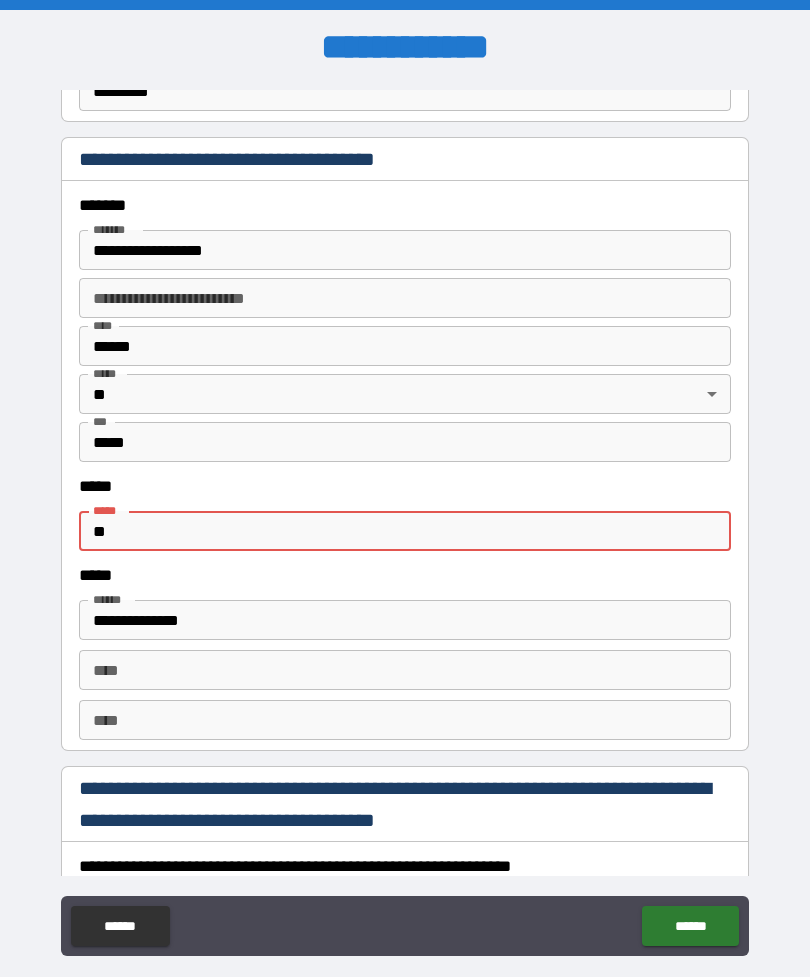 type on "*" 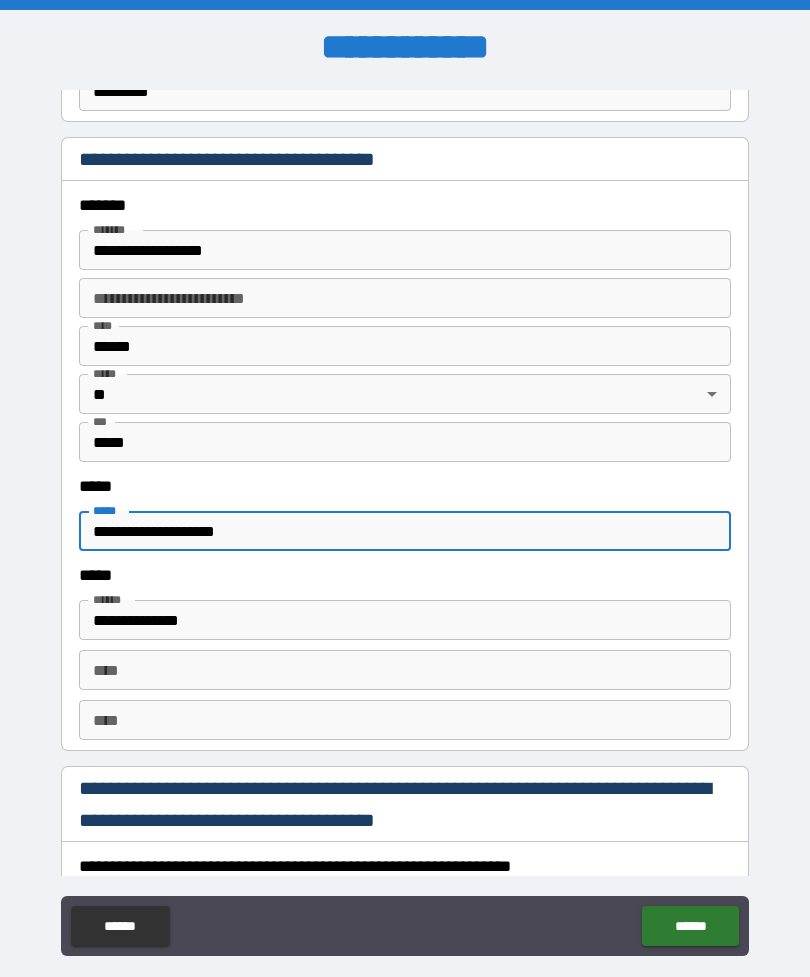 type on "**********" 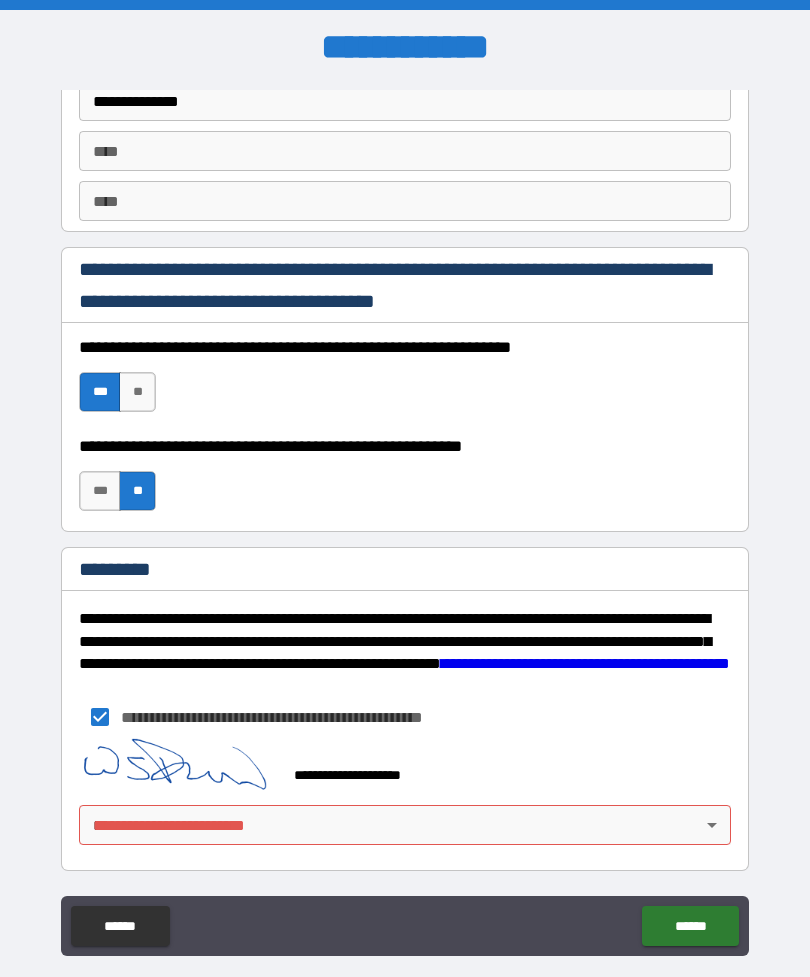 scroll, scrollTop: 2837, scrollLeft: 0, axis: vertical 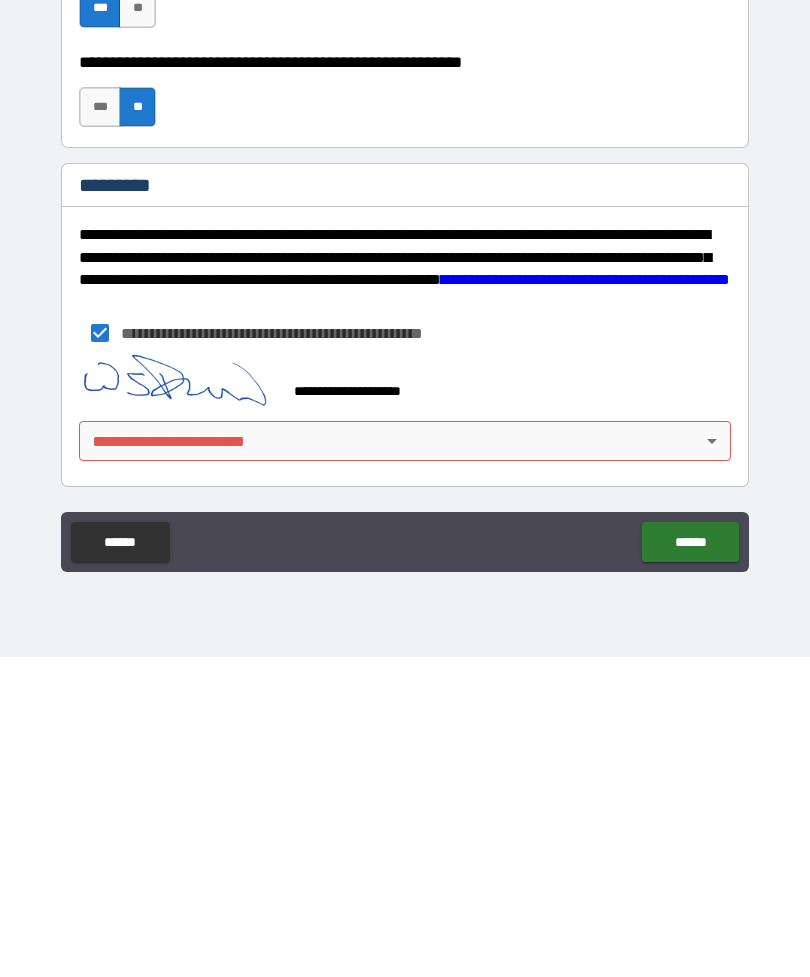 click on "**********" at bounding box center (405, 456) 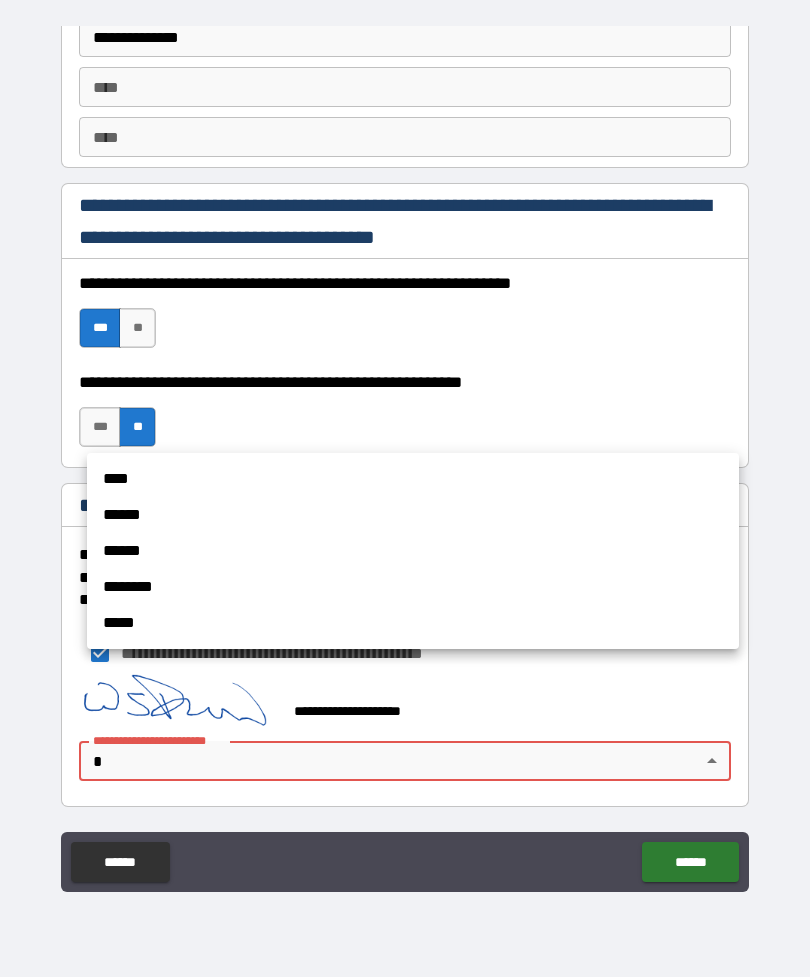 click on "****" at bounding box center (413, 479) 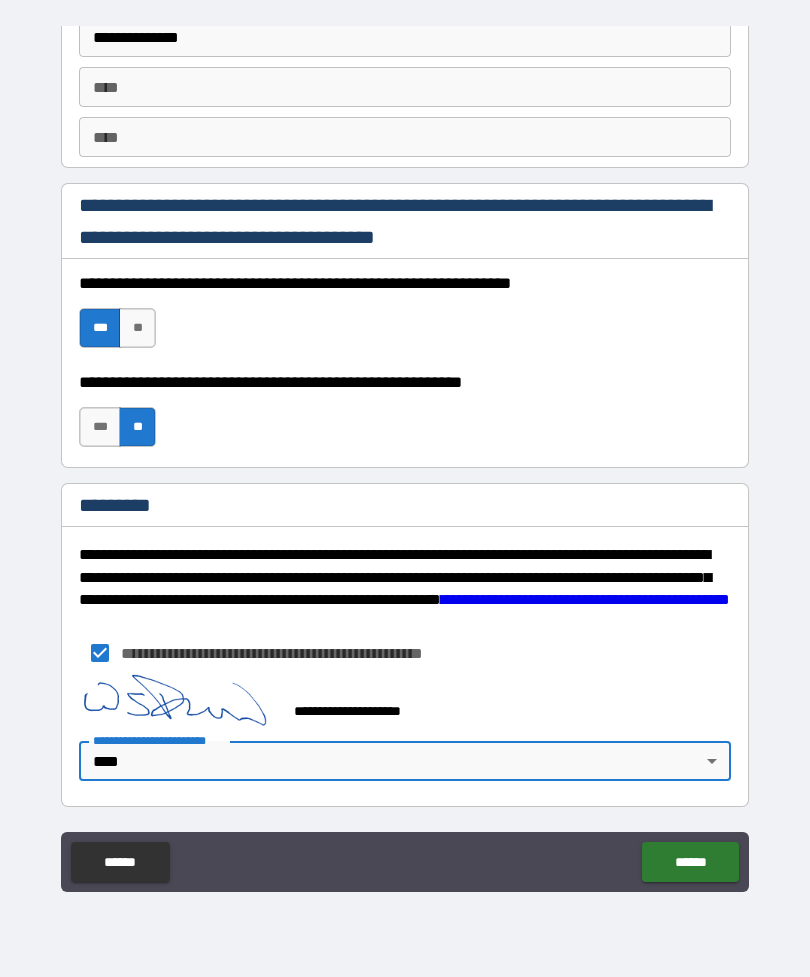 type on "*" 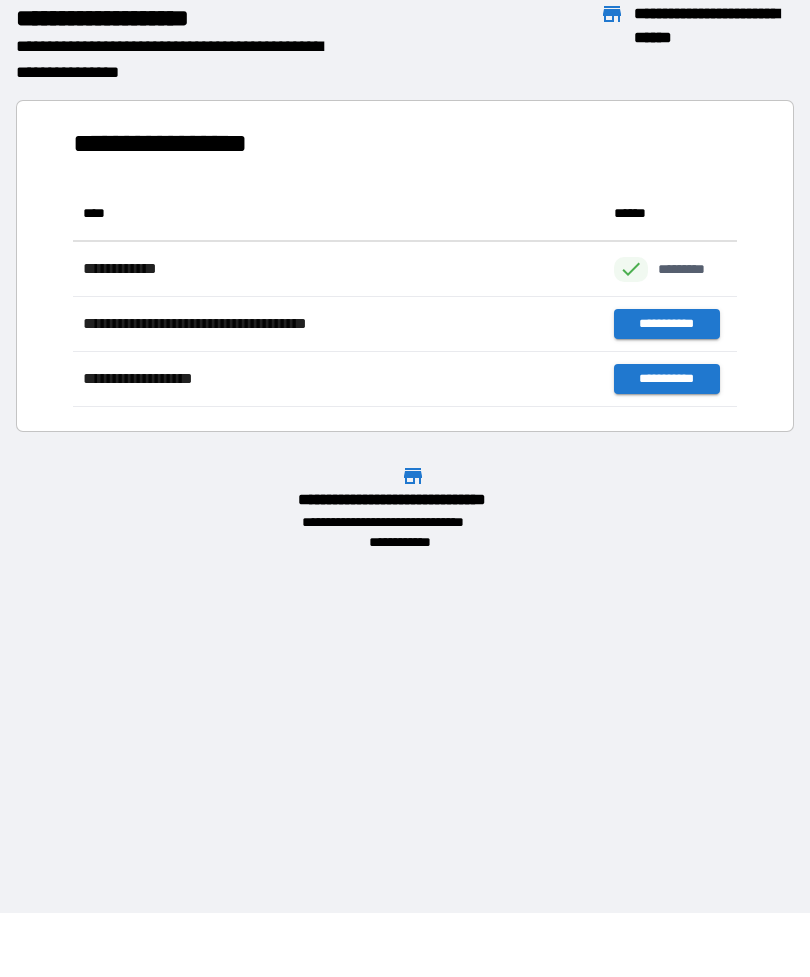 scroll, scrollTop: 221, scrollLeft: 664, axis: both 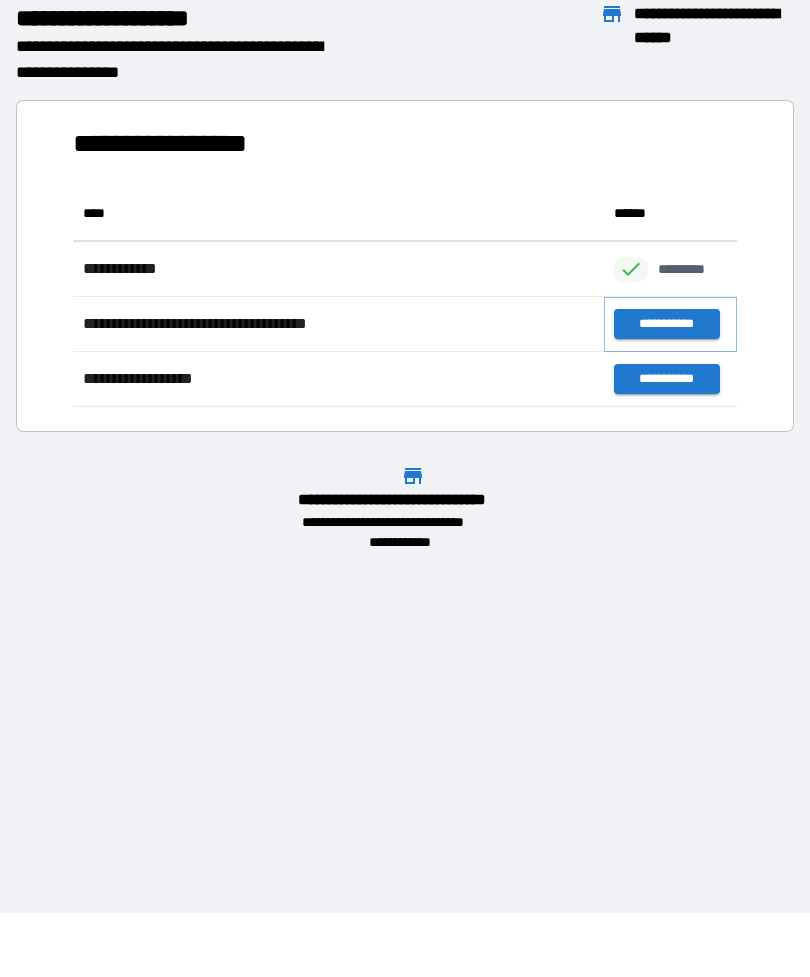 click on "**********" at bounding box center (666, 324) 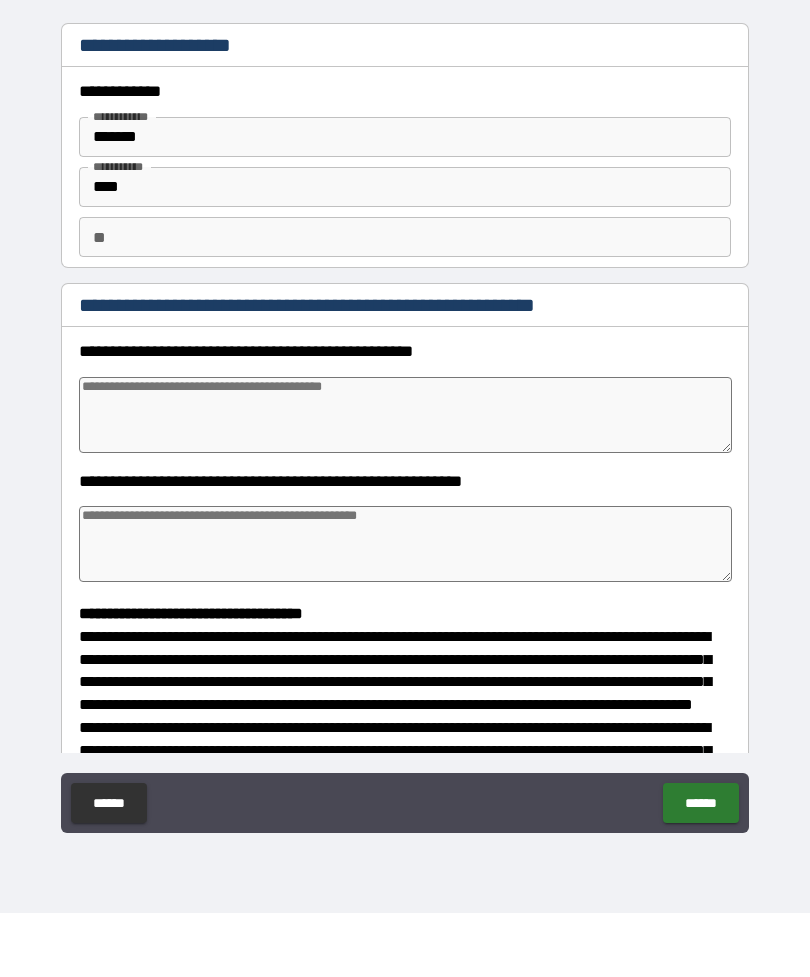 type on "*" 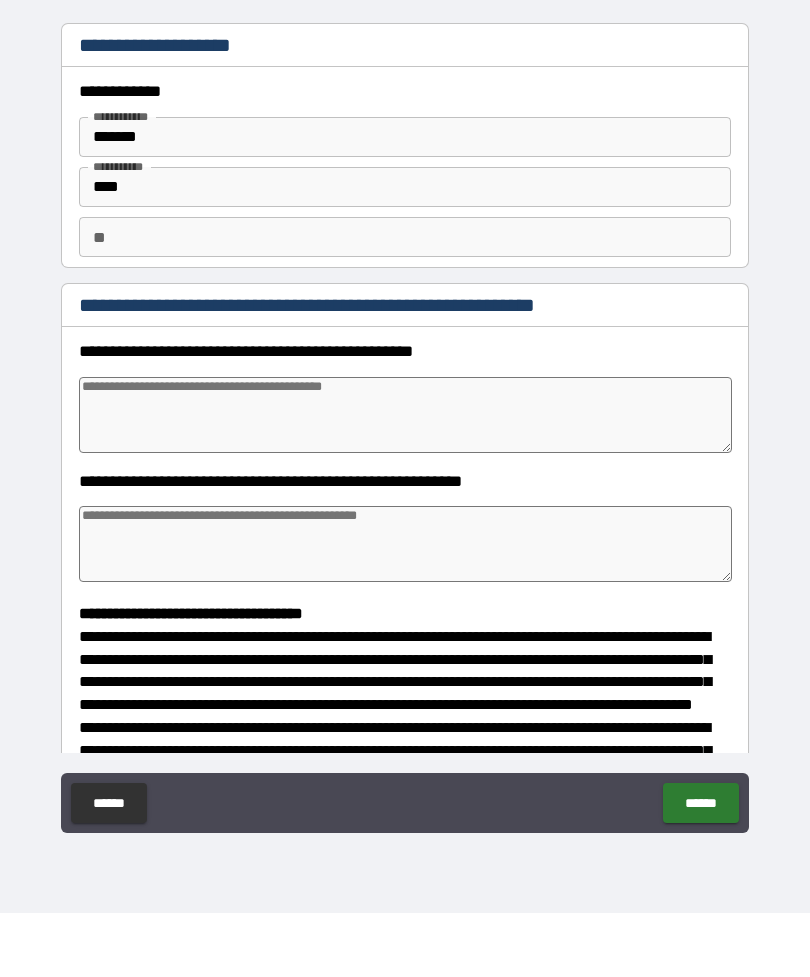 type on "*" 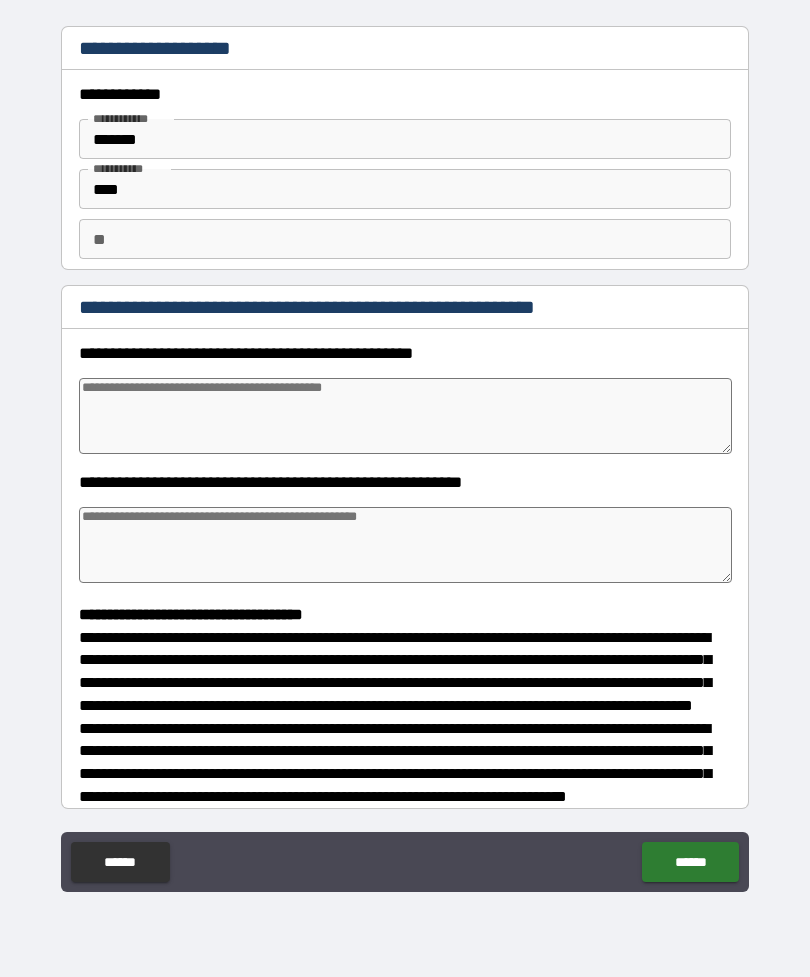 click on "**" at bounding box center [405, 239] 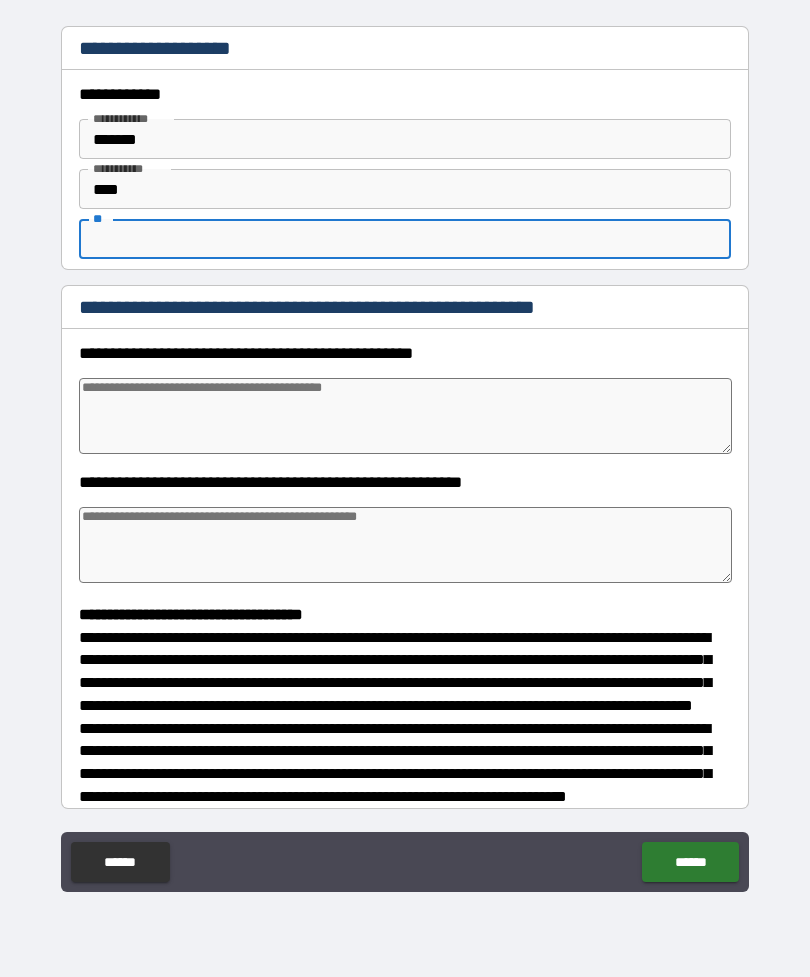 type on "*" 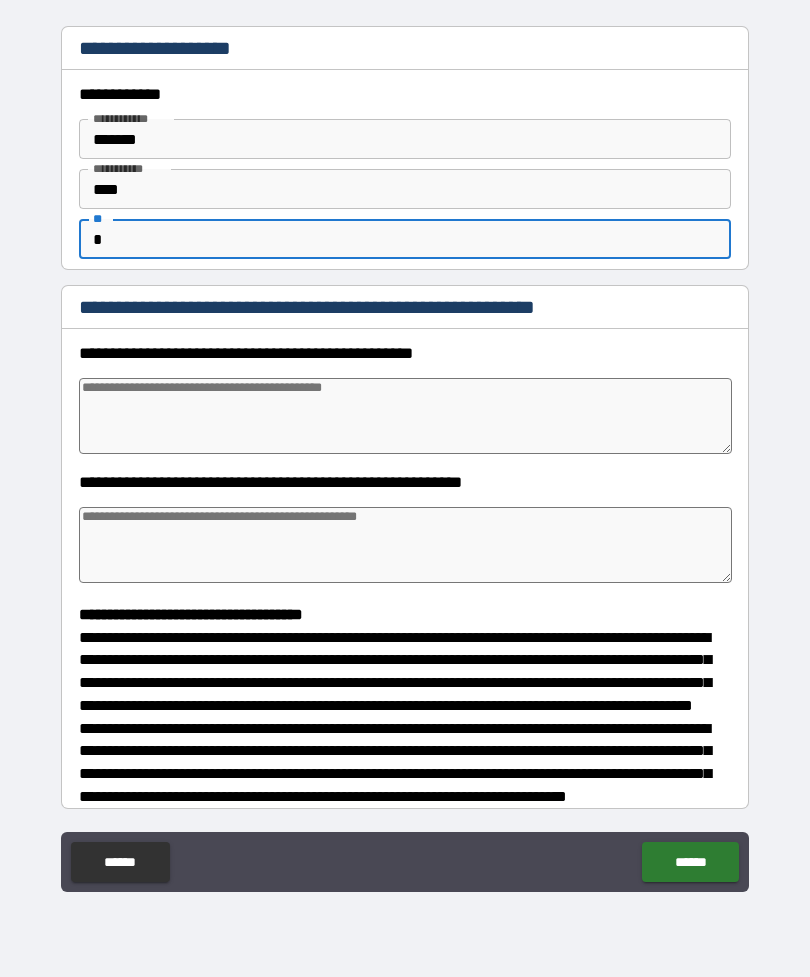 type on "*" 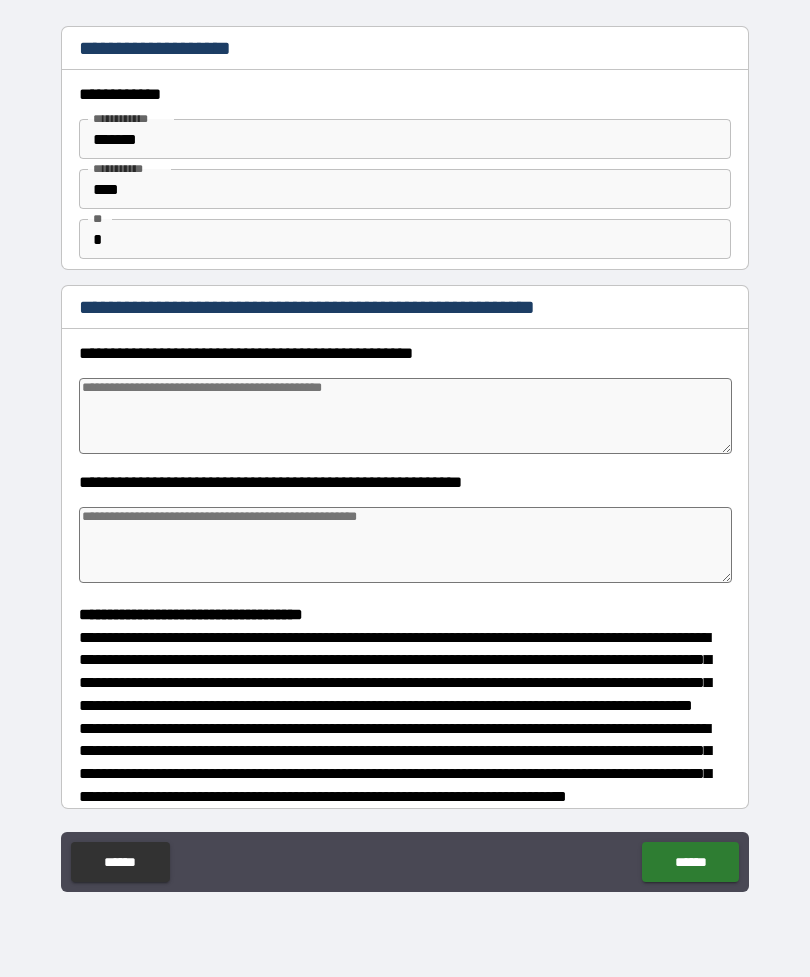 type on "*" 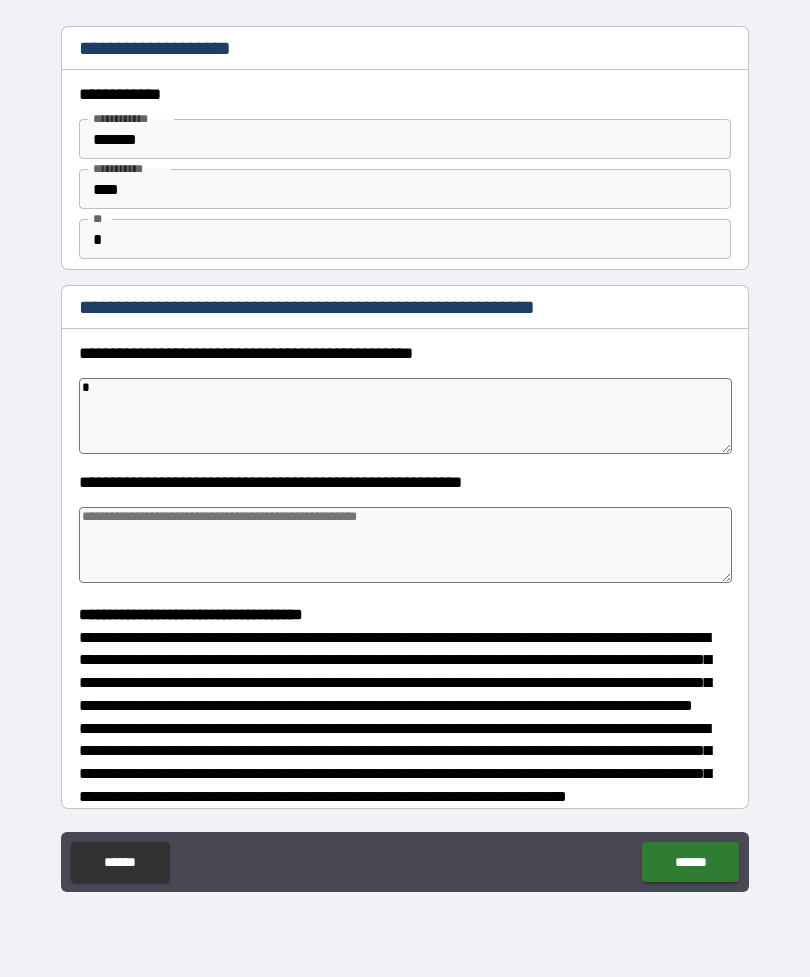 type on "*" 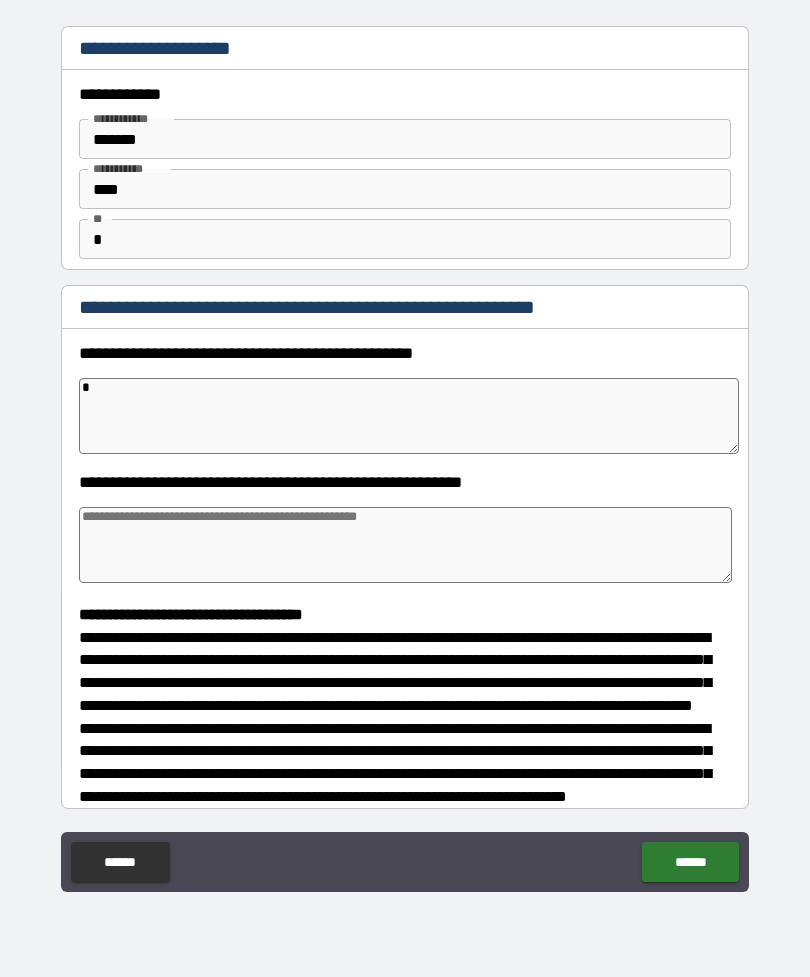 type on "**" 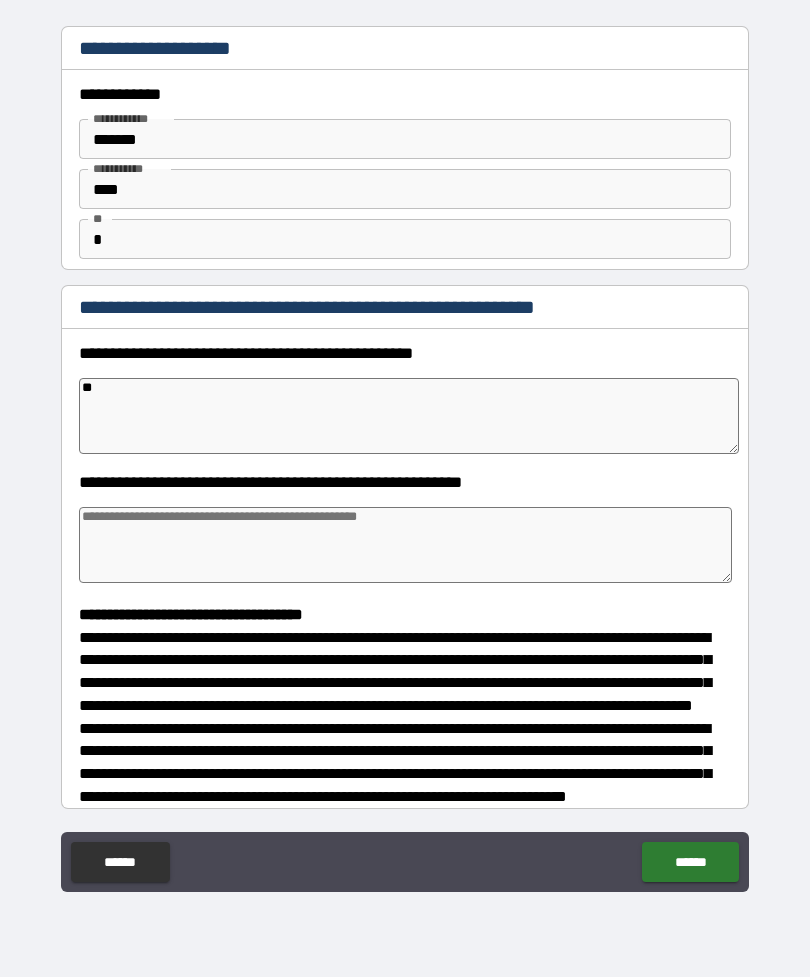 type on "*" 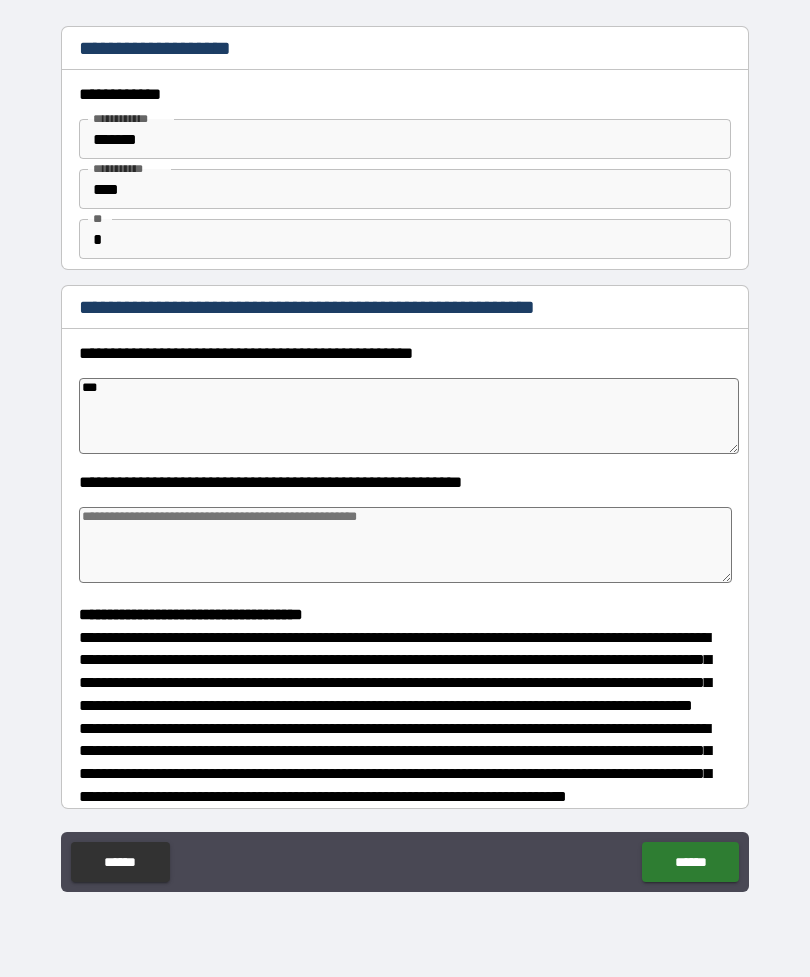 type on "*" 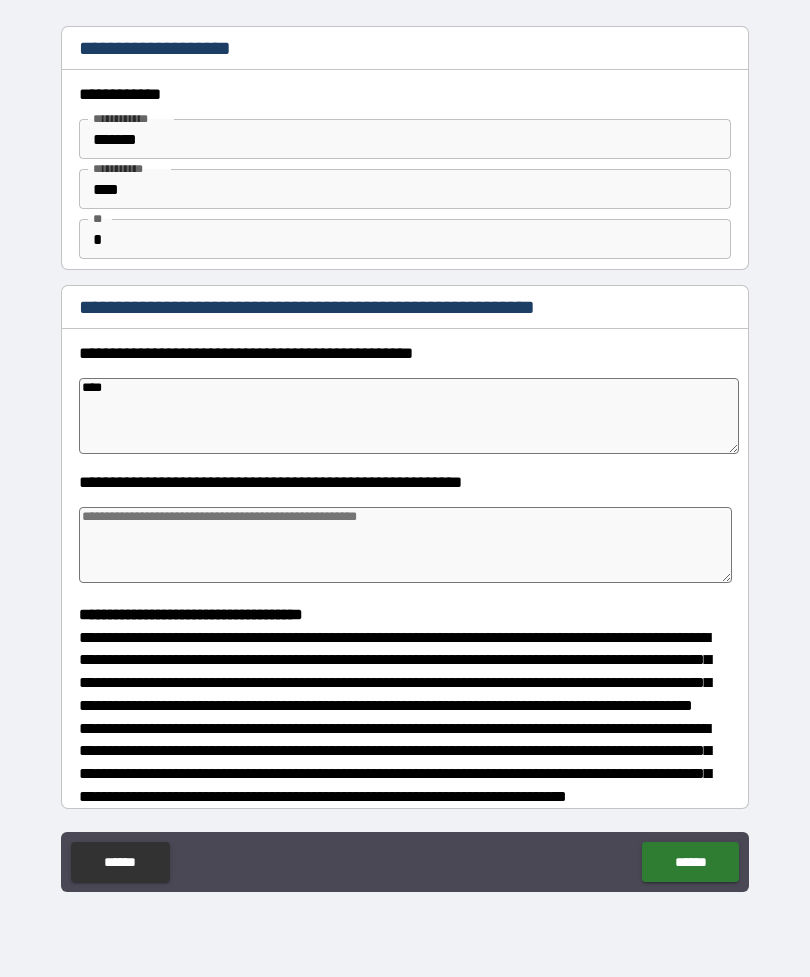 type on "*" 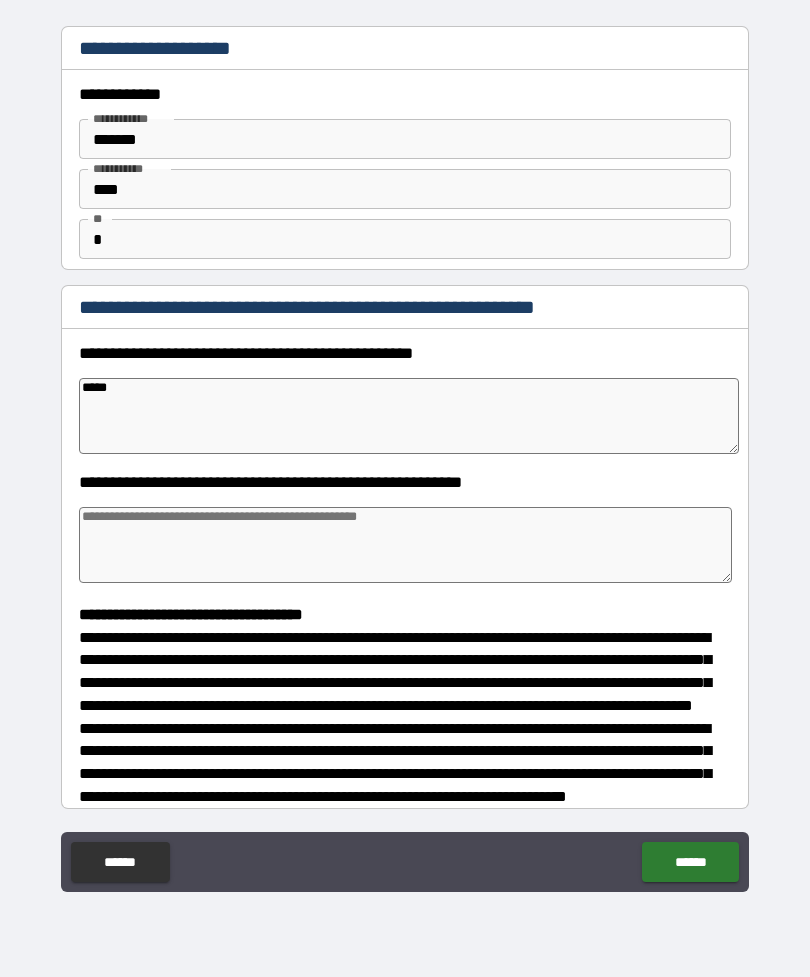 type on "*" 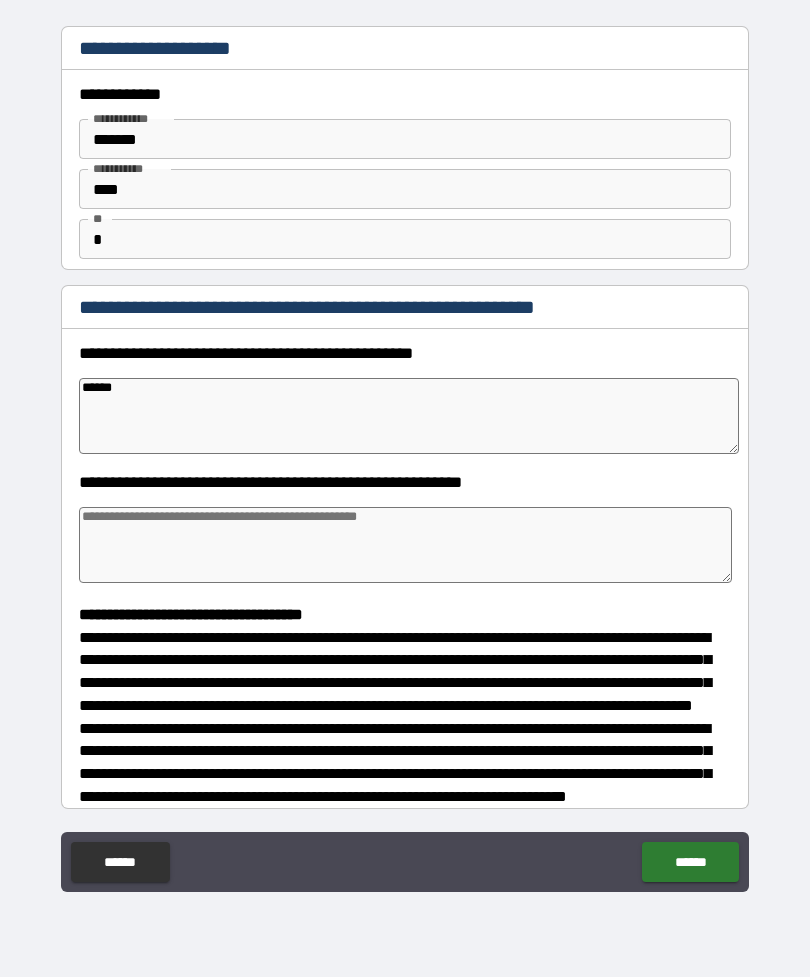 type on "*" 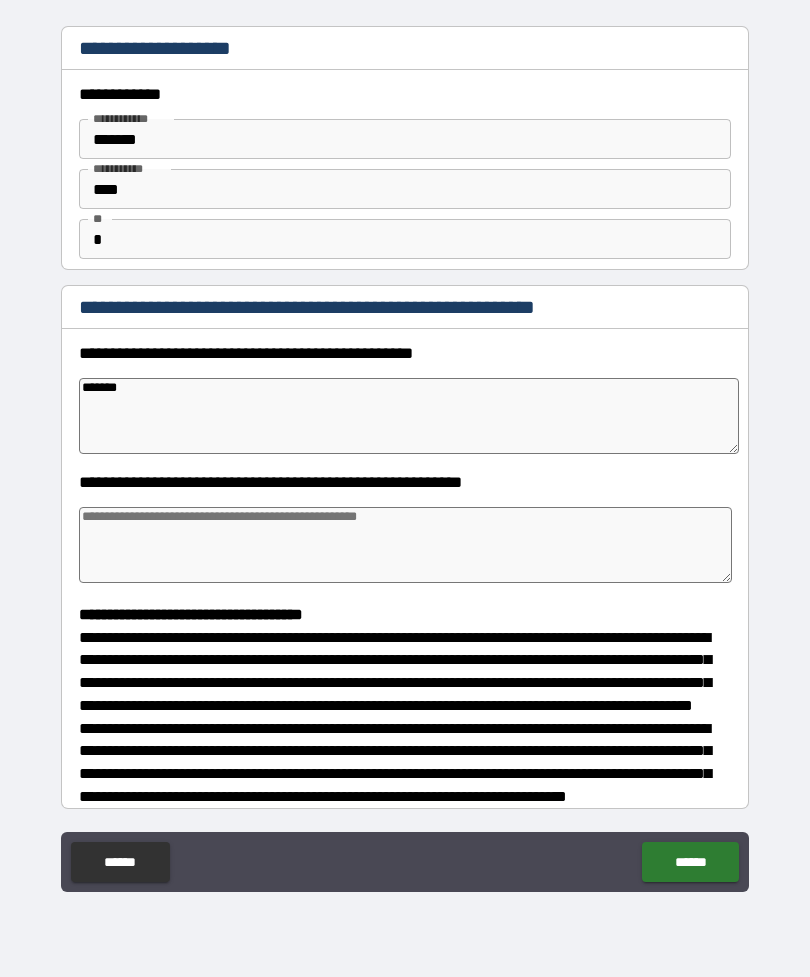 type on "*" 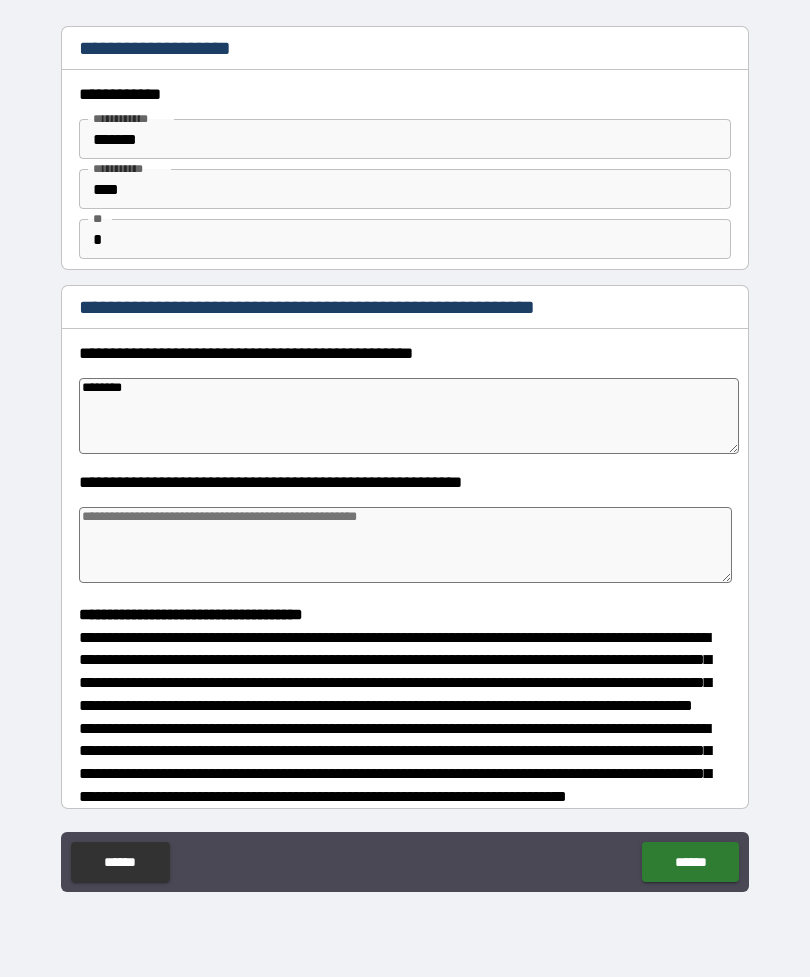 type on "*" 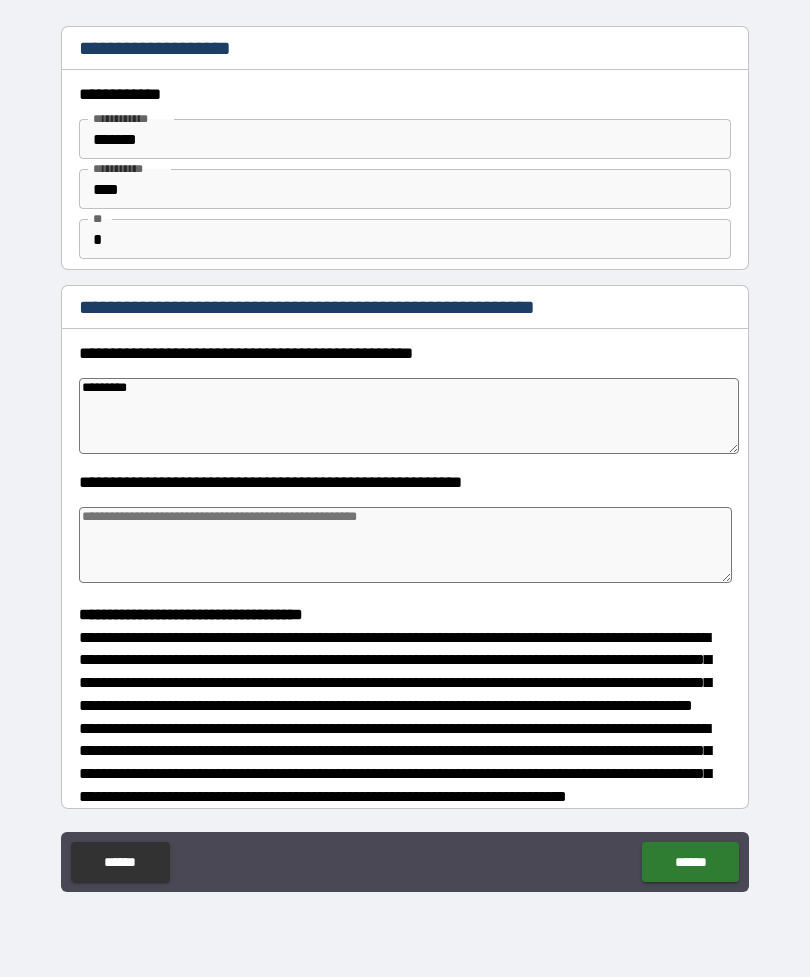 type on "*" 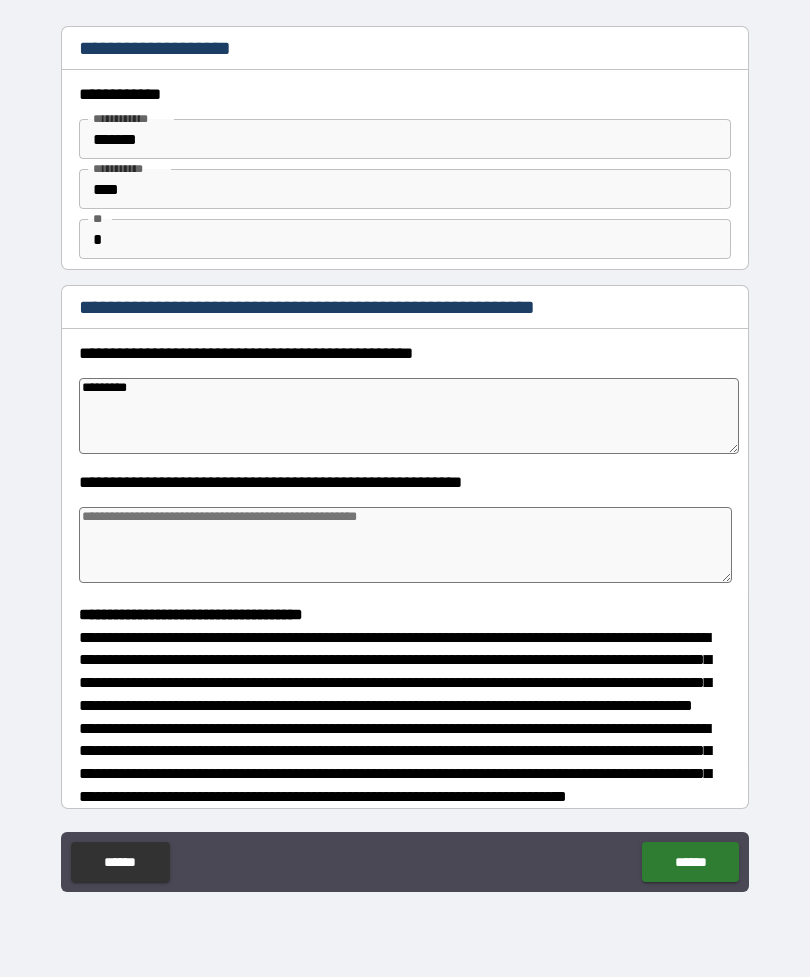 type on "*********" 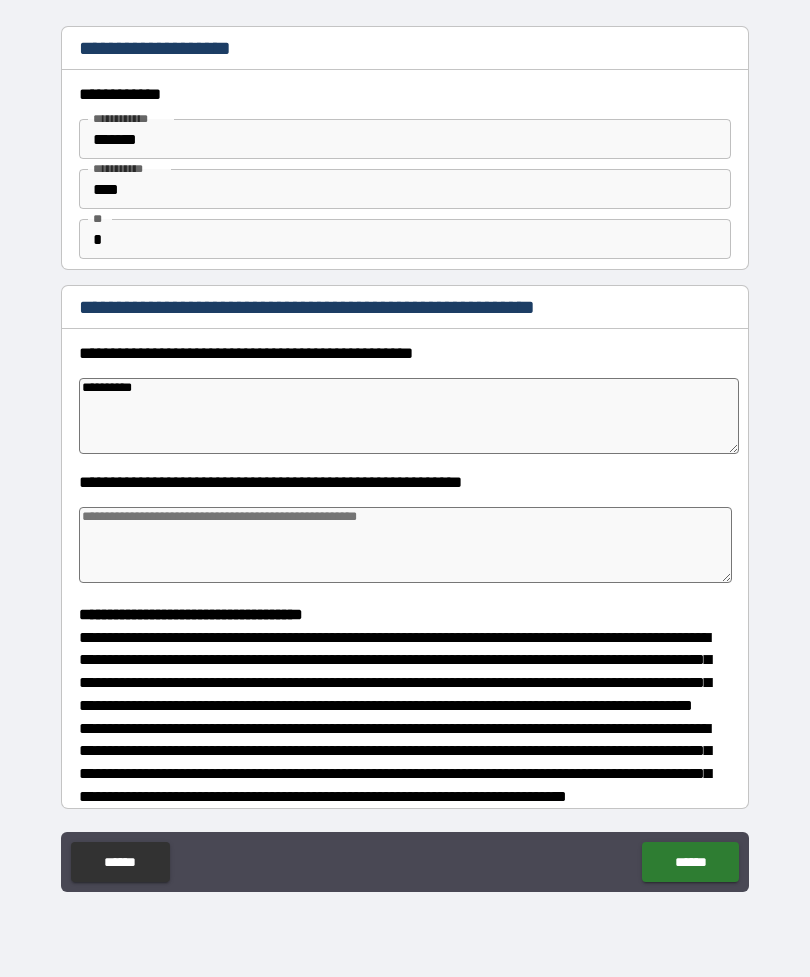 type on "*" 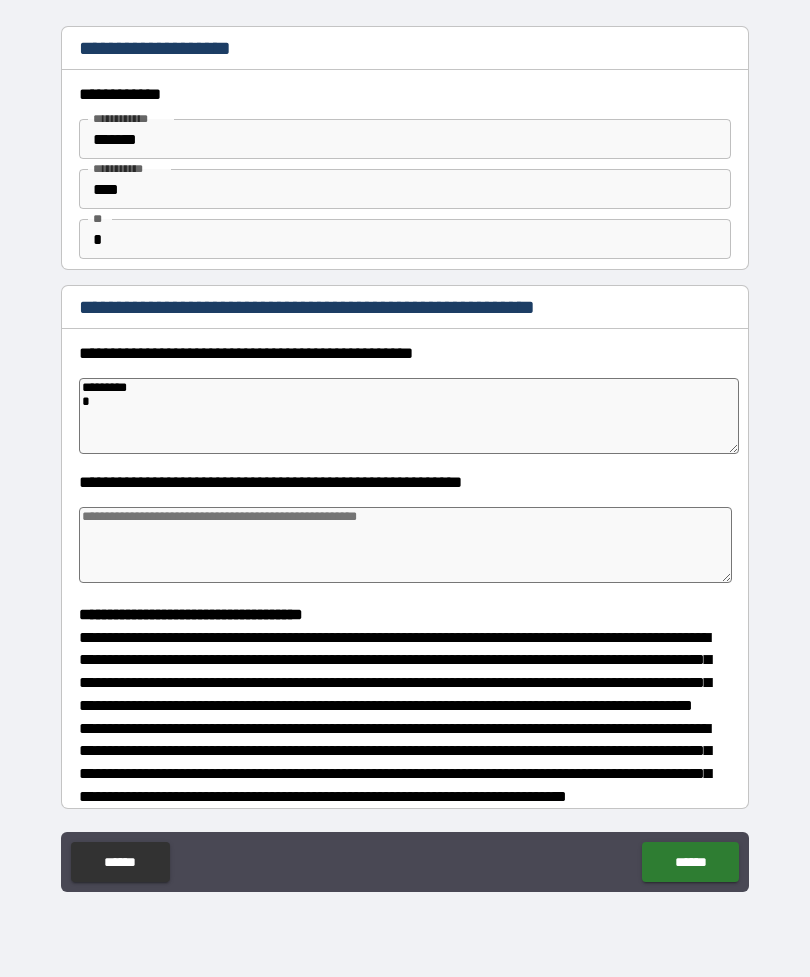 type on "*" 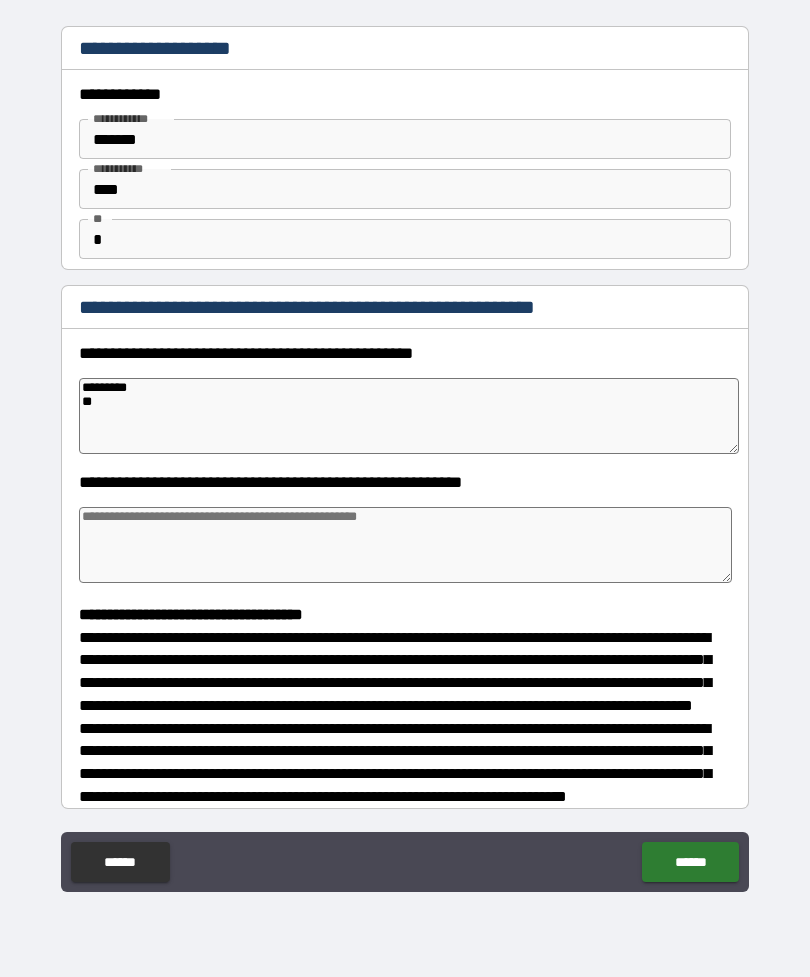 type on "*" 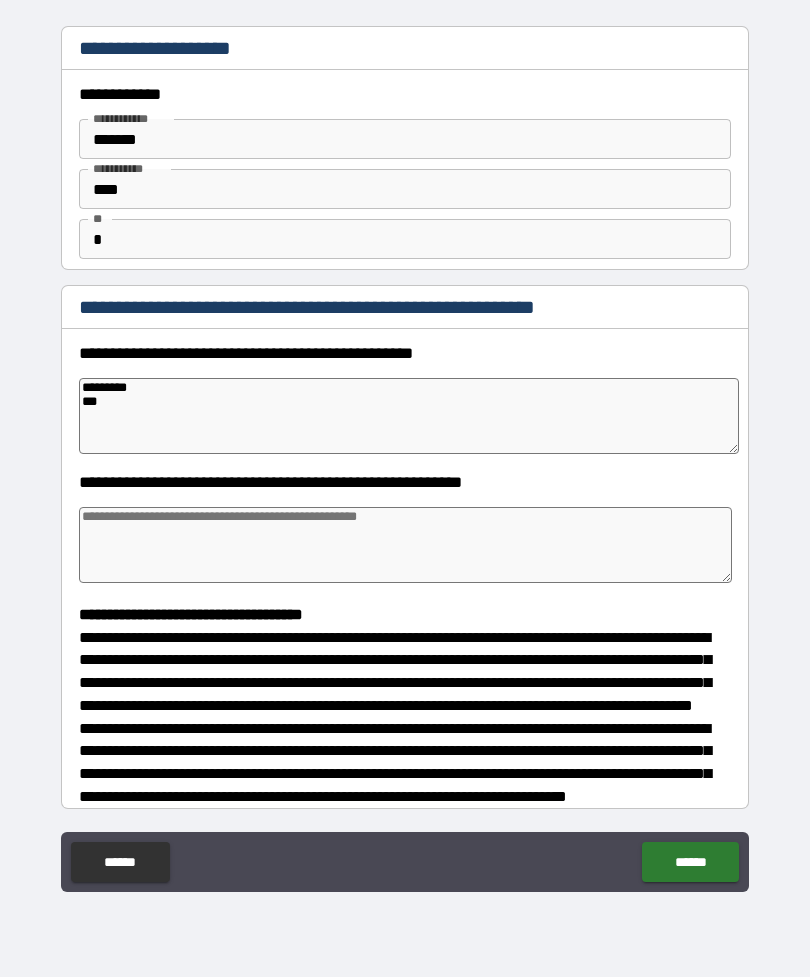 type on "*" 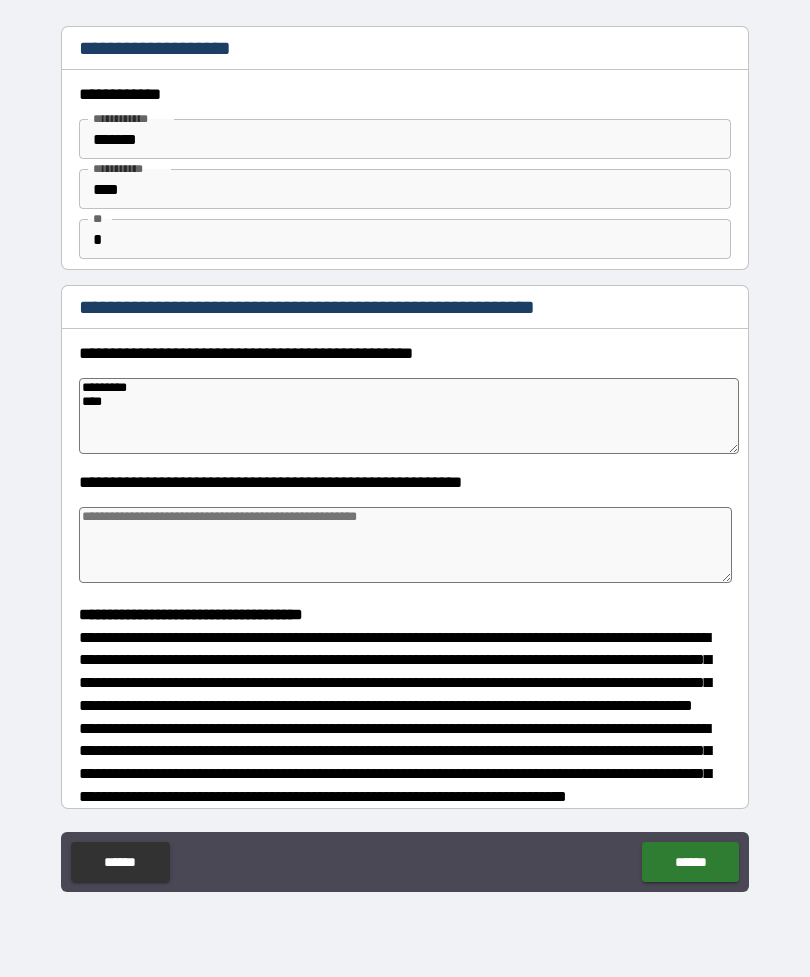 type on "*" 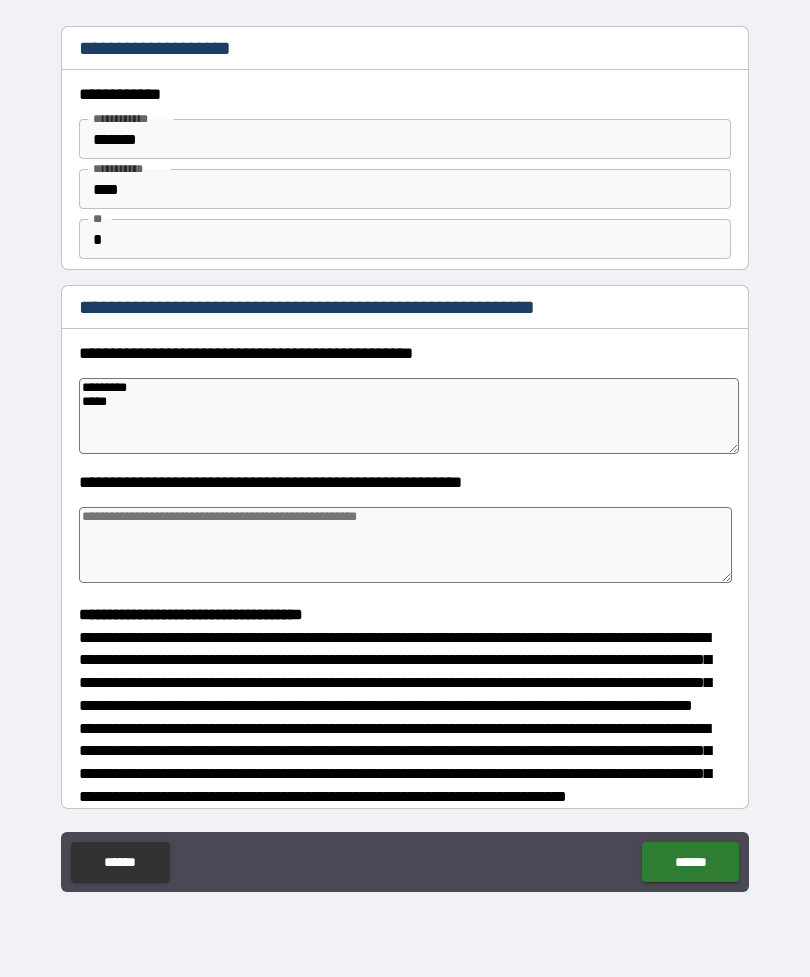 type on "*" 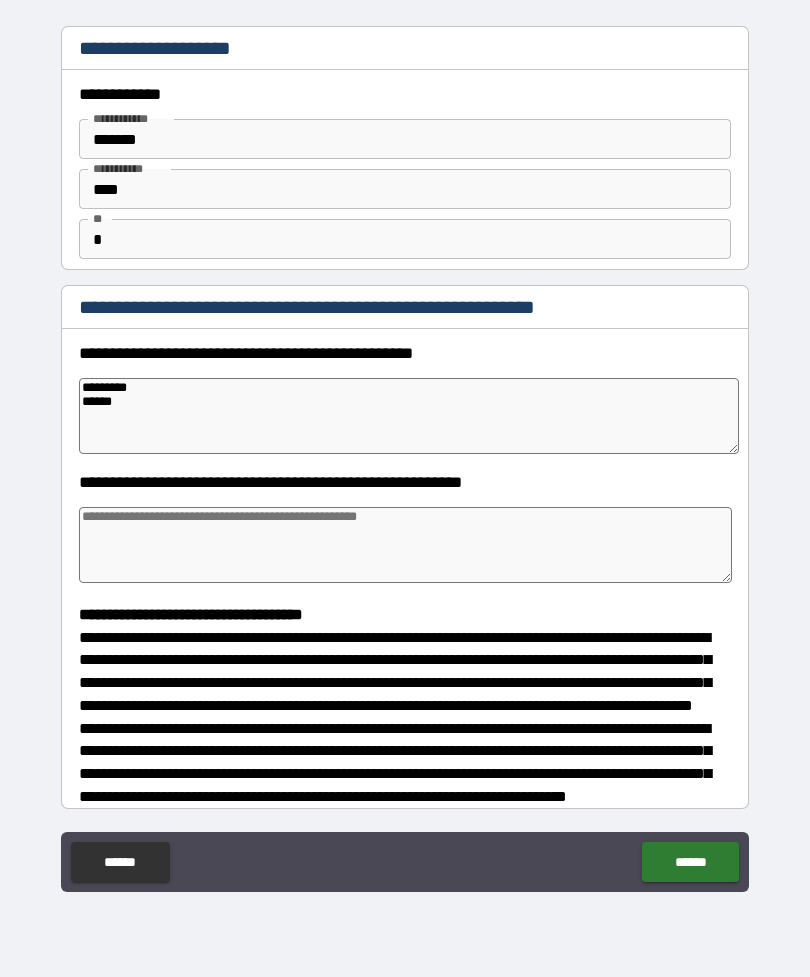 type on "*" 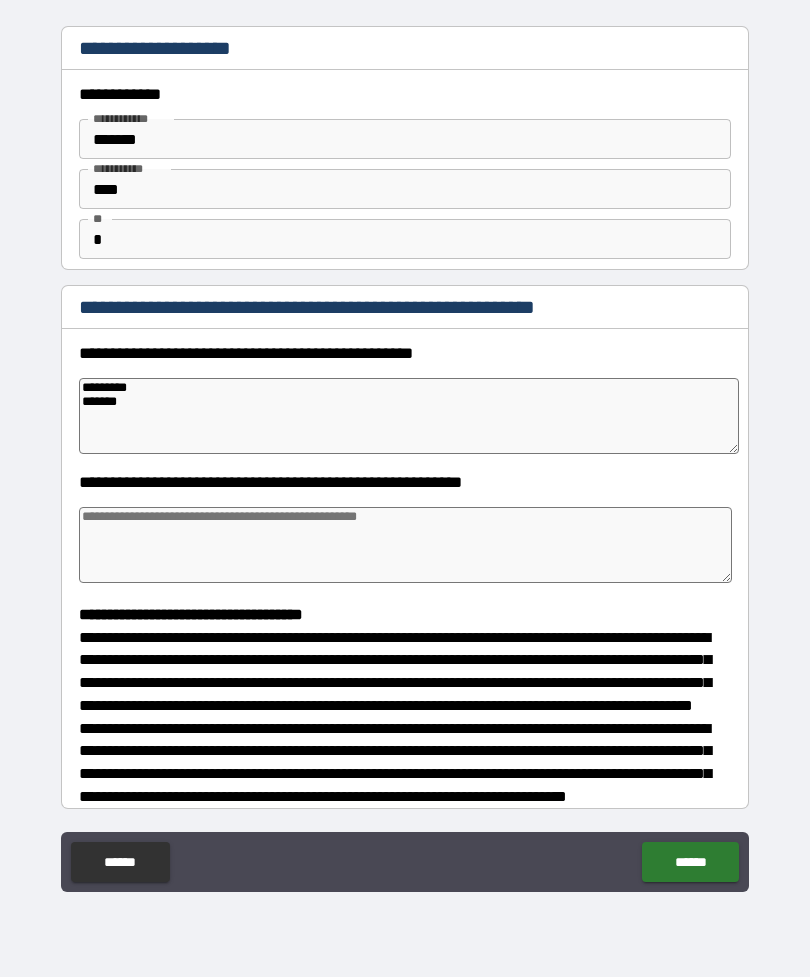 type on "*" 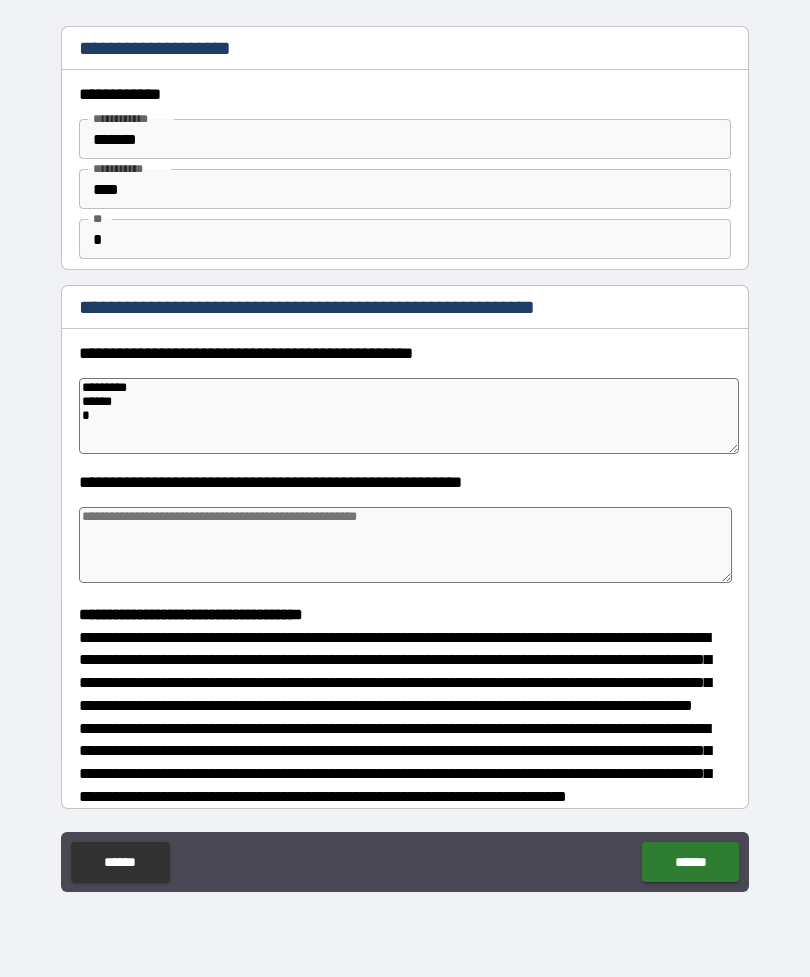 type on "*" 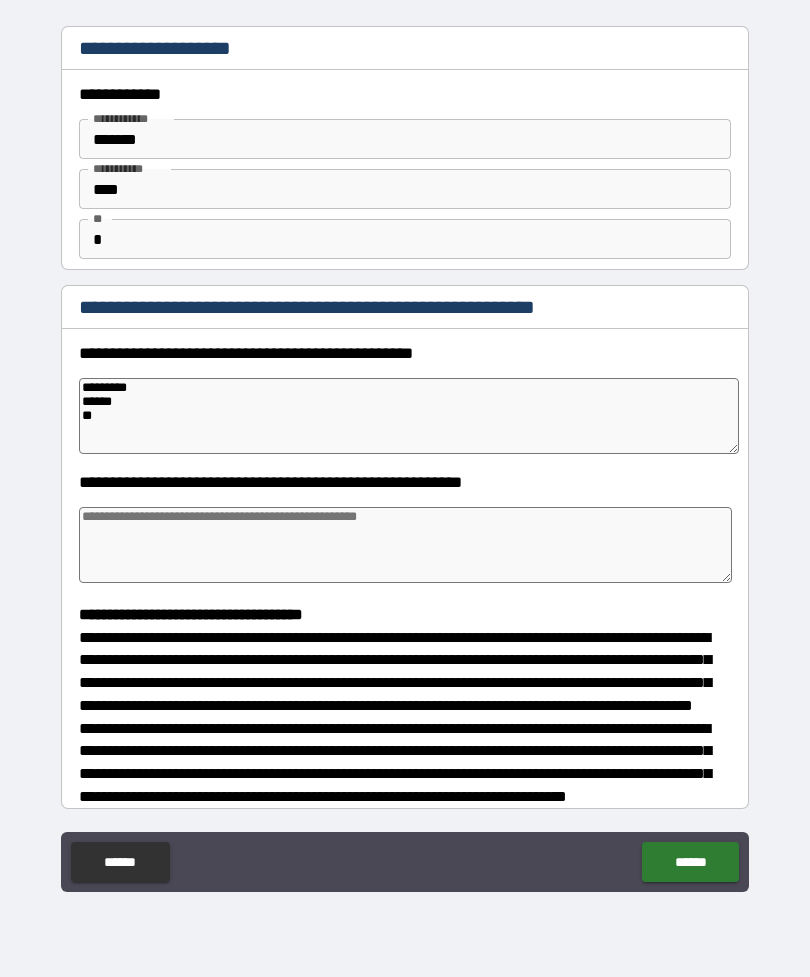 type on "*" 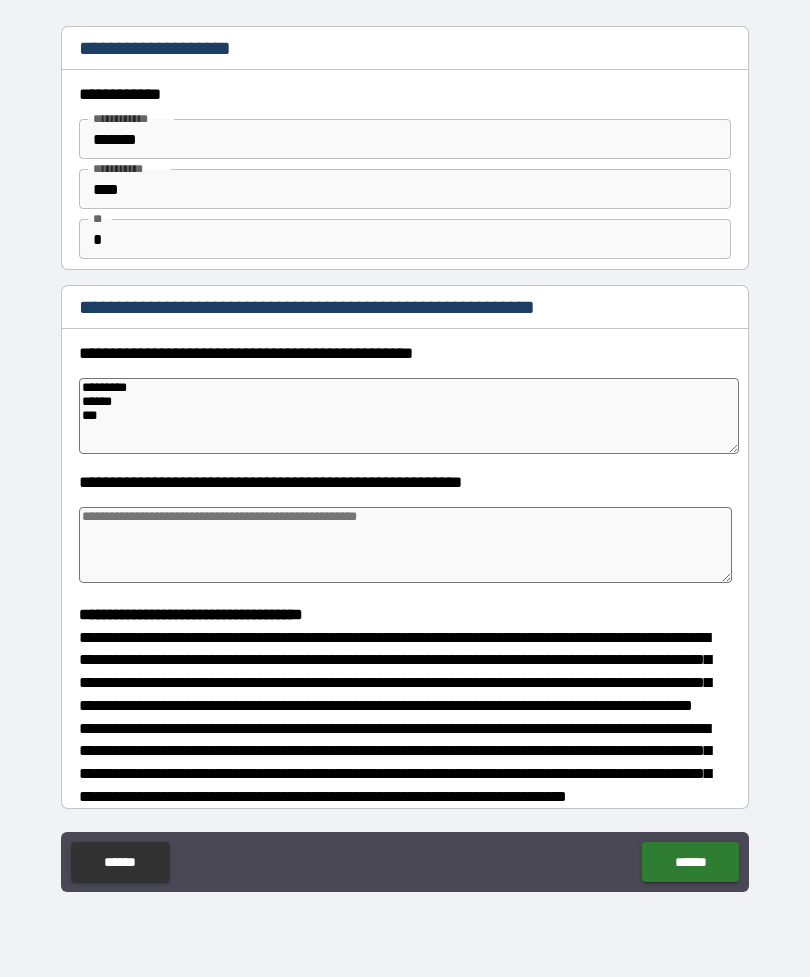 type on "*" 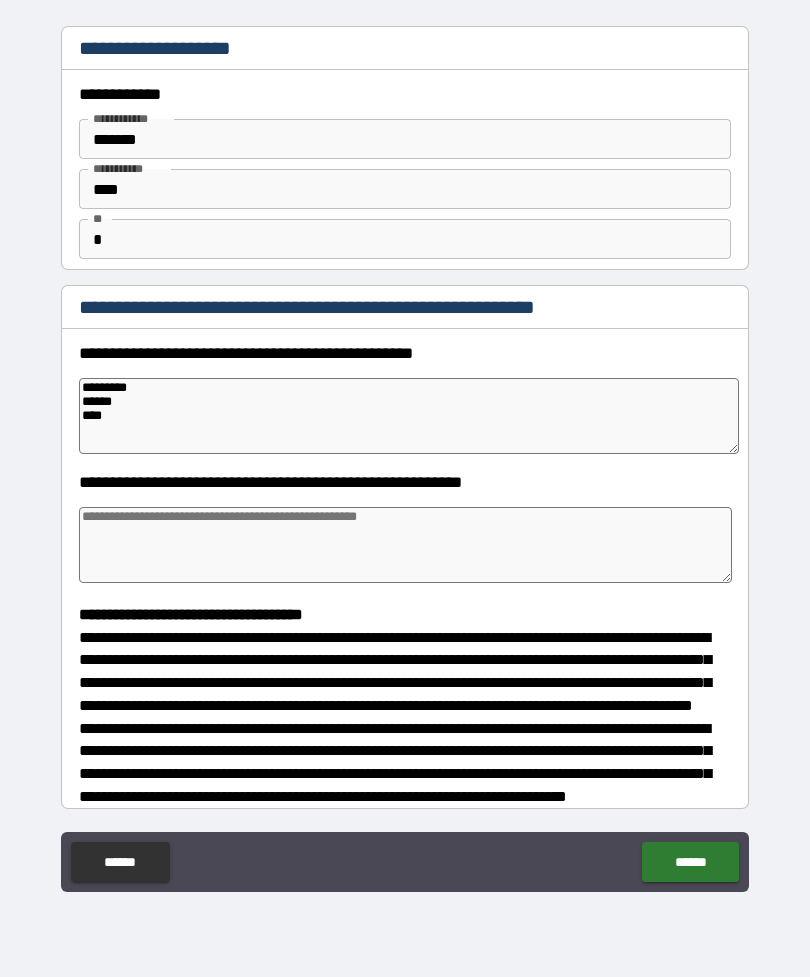type on "*" 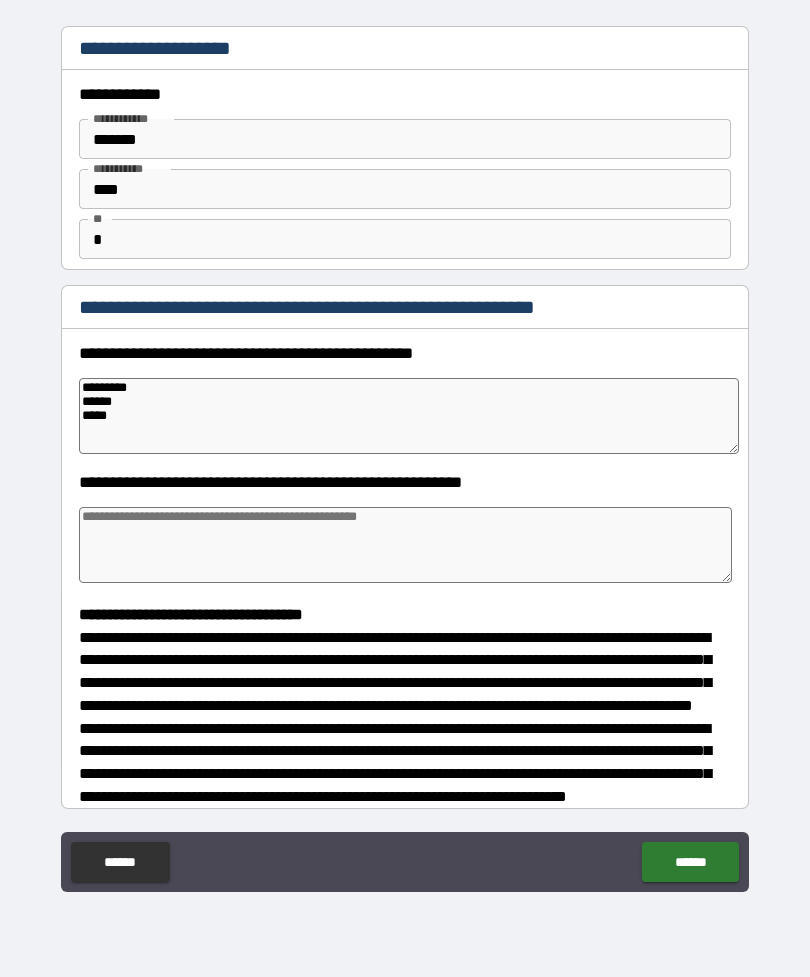 type on "*" 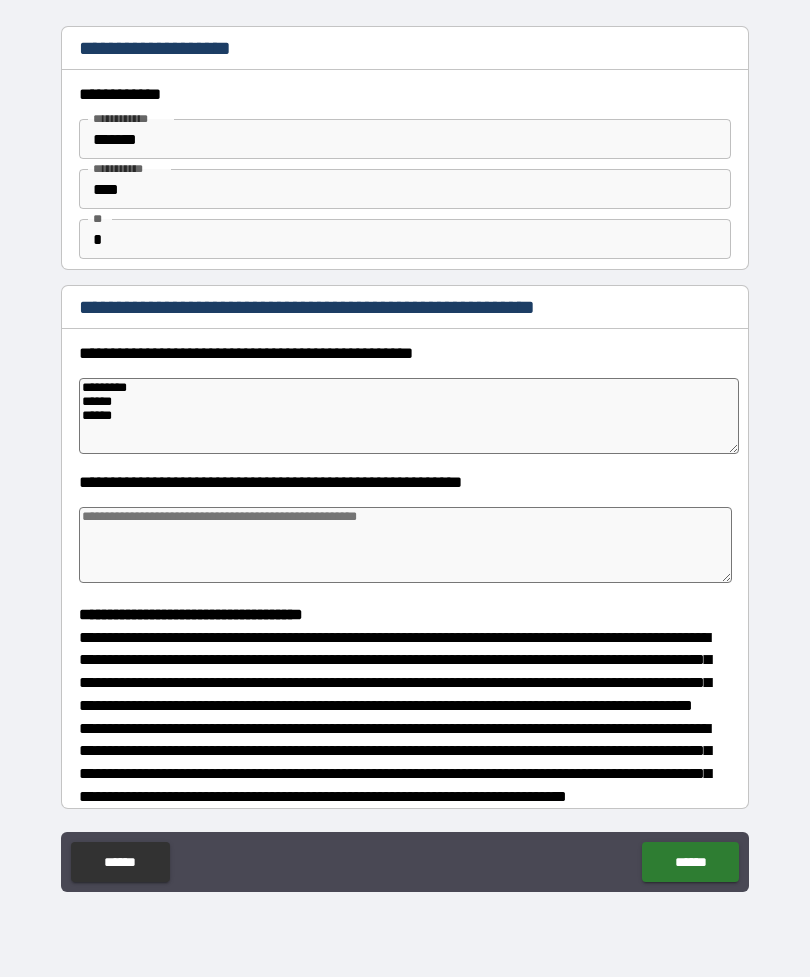 type on "*" 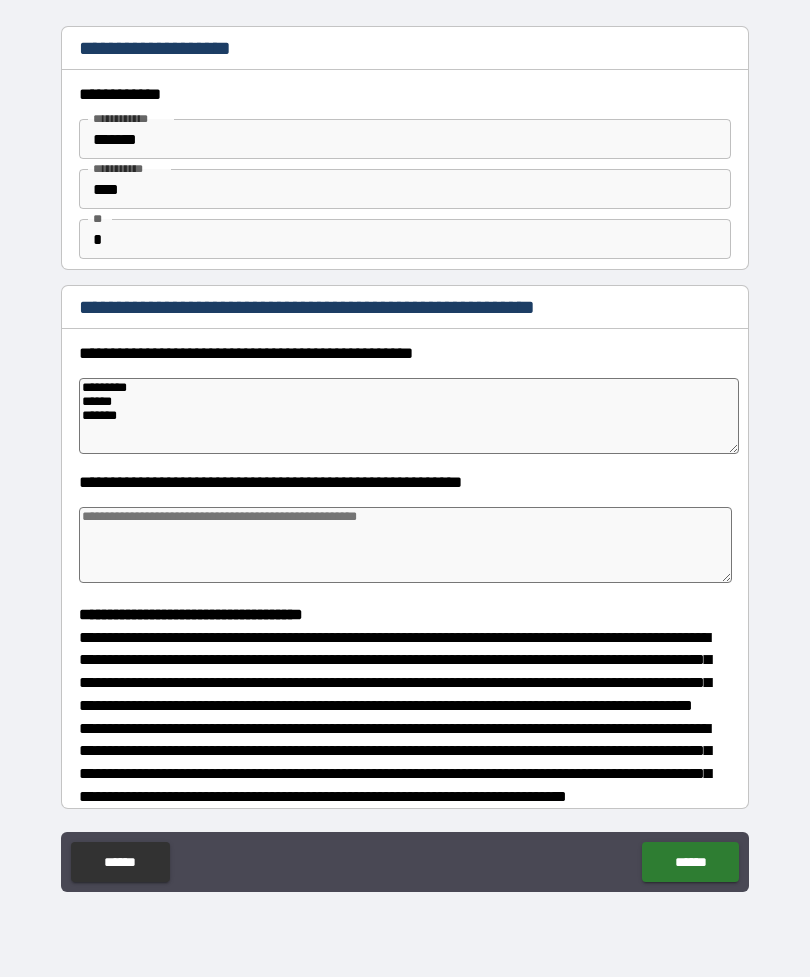 type on "*" 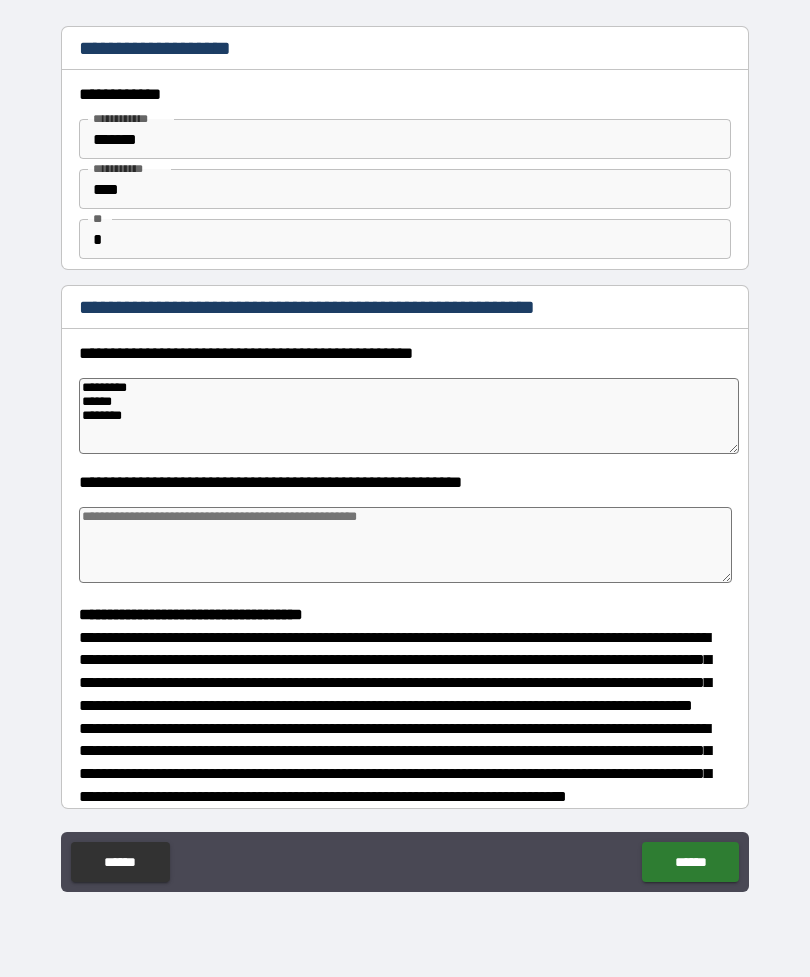type on "*" 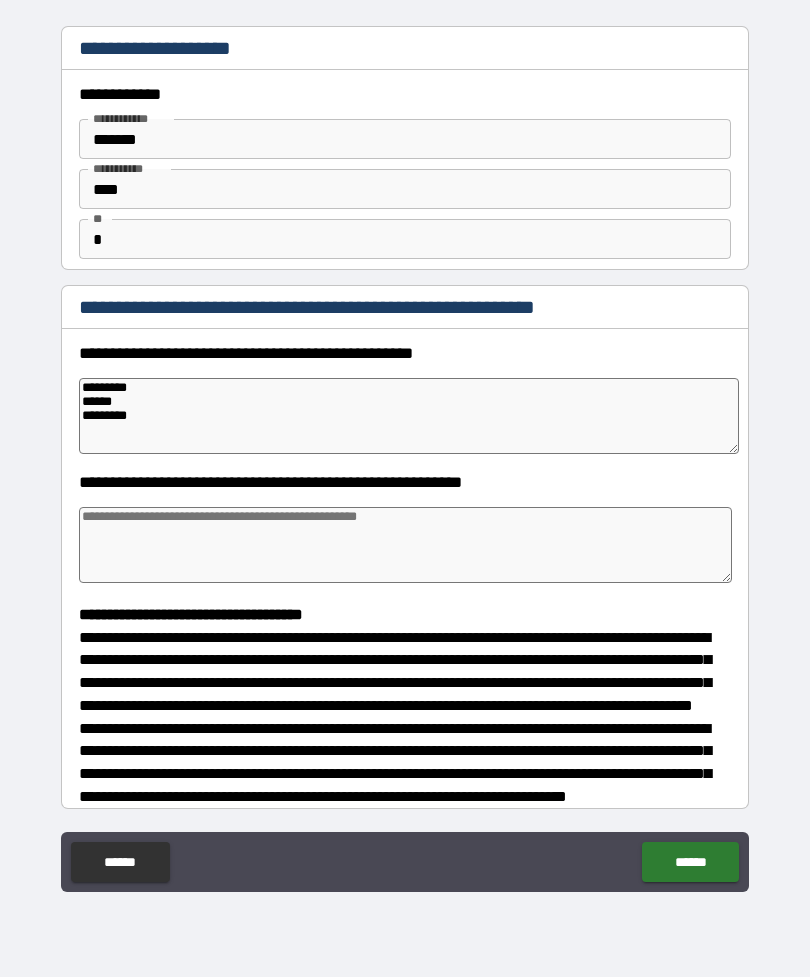 type on "*" 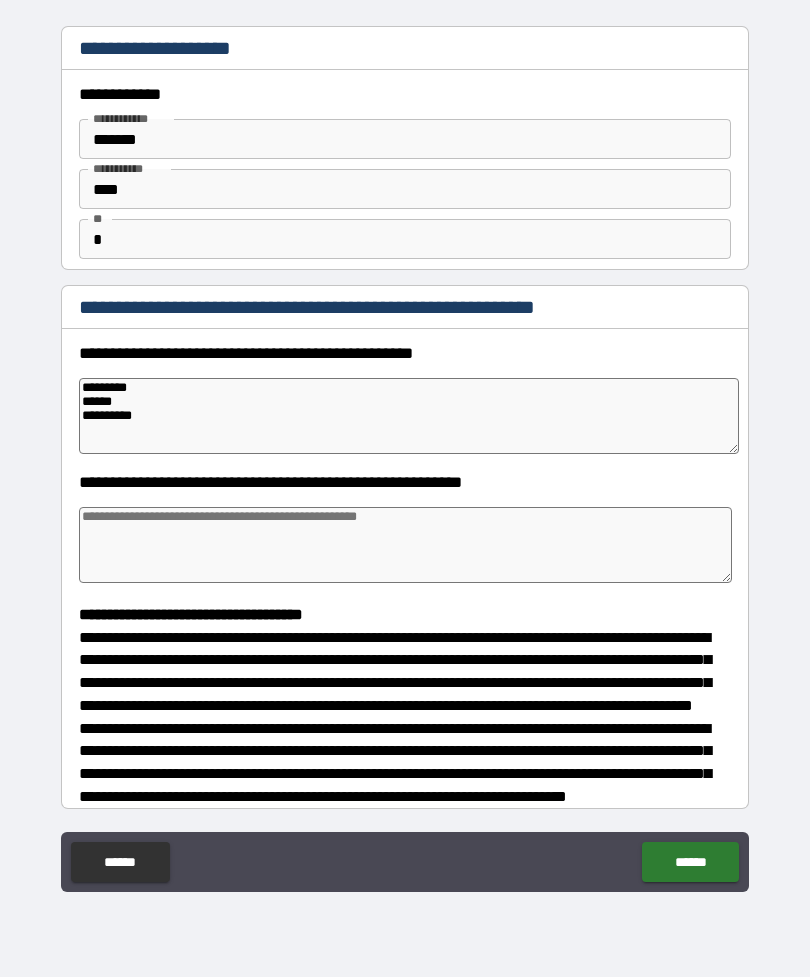 type on "*" 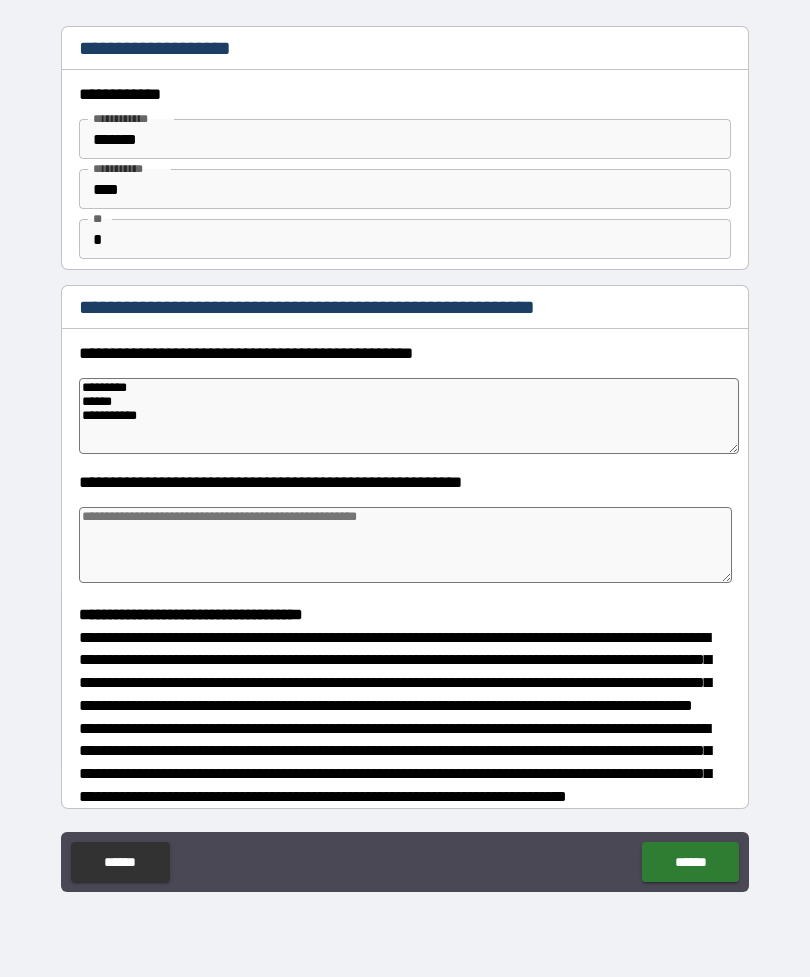 type on "*" 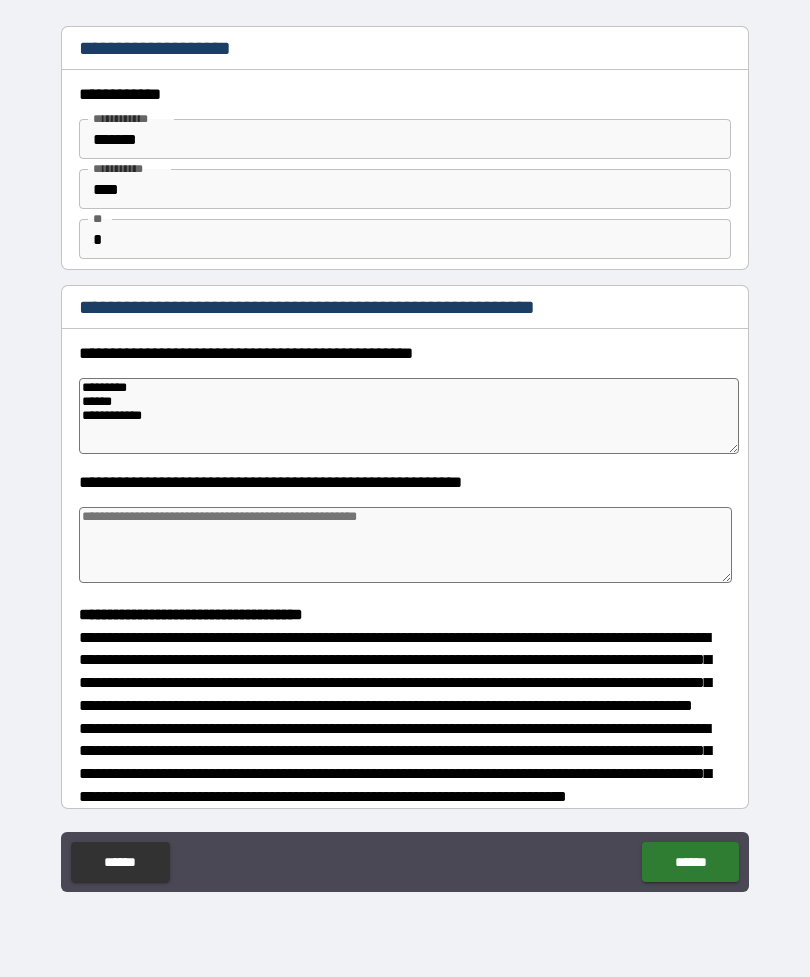 type on "*" 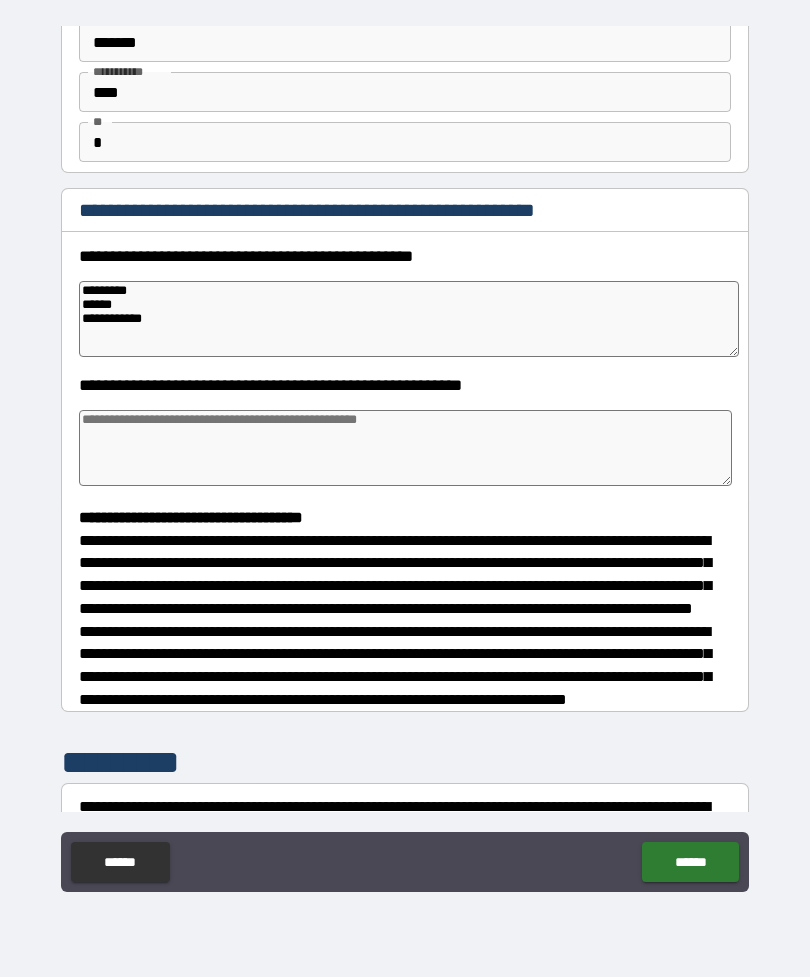 scroll, scrollTop: 128, scrollLeft: 0, axis: vertical 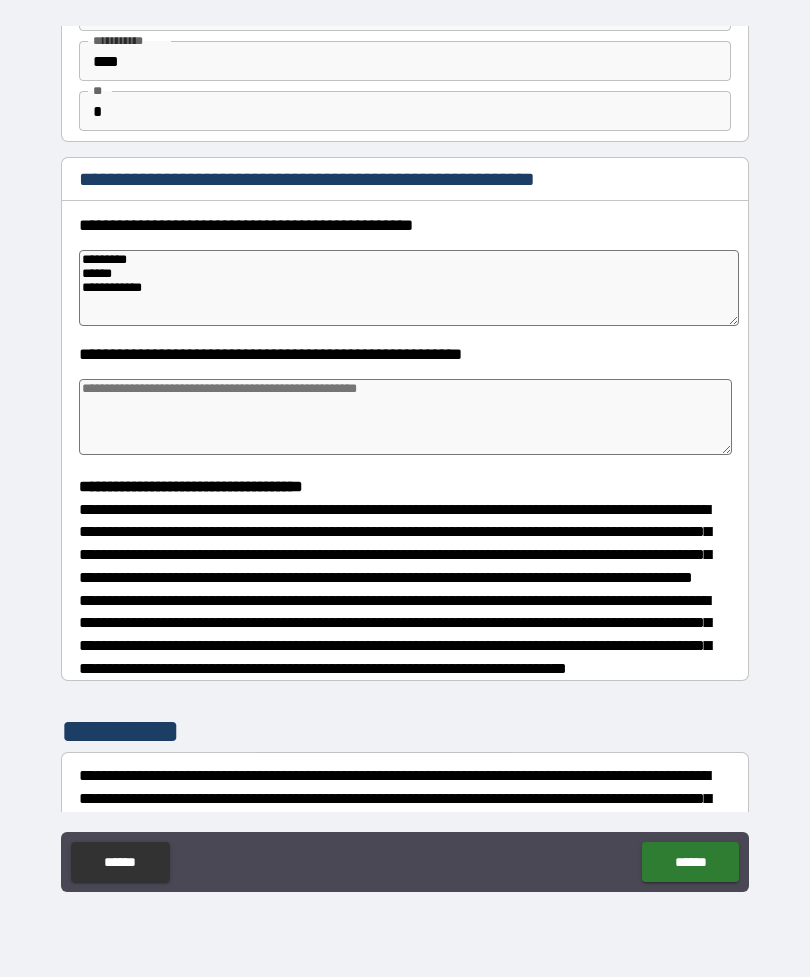 type on "*" 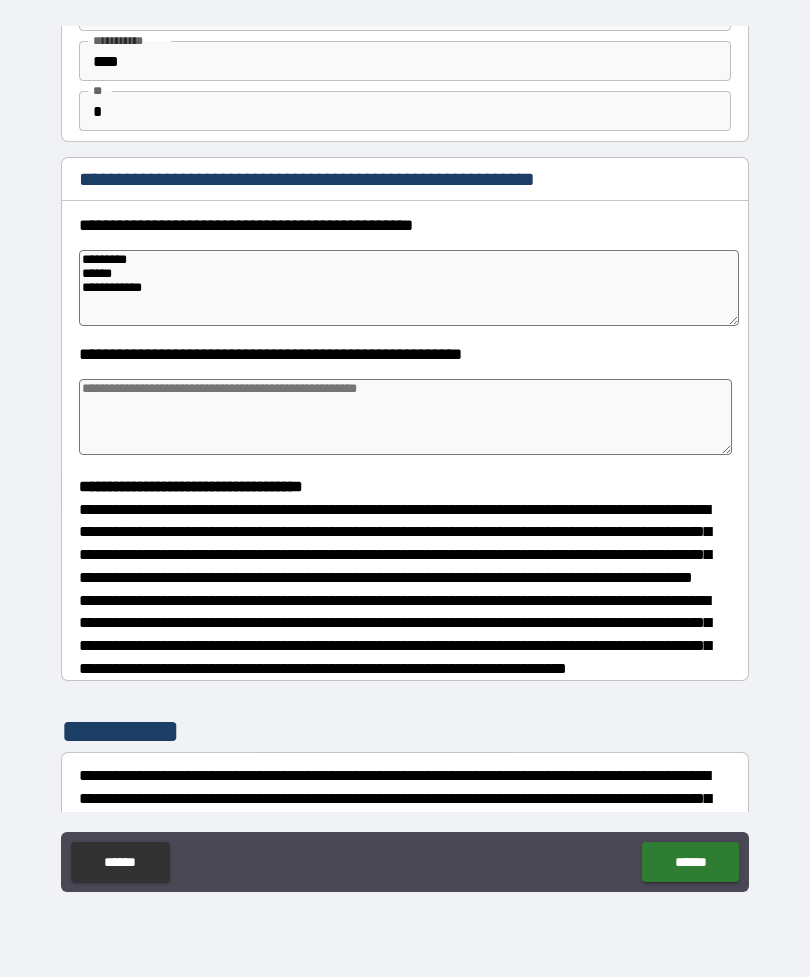 type on "*" 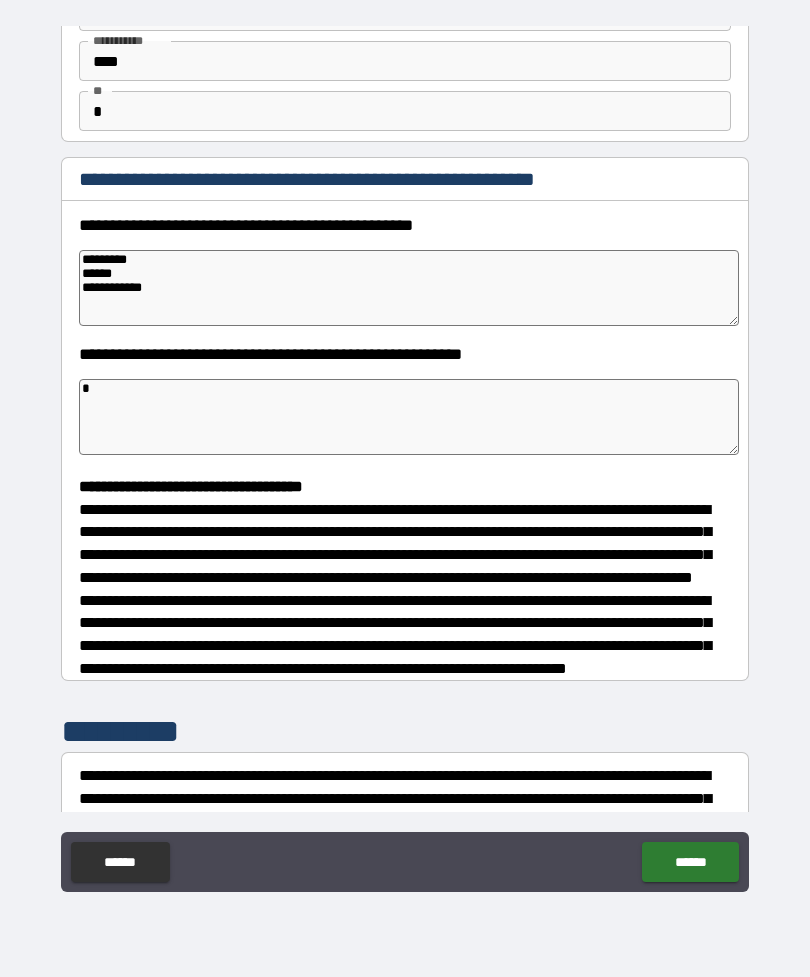 type on "*" 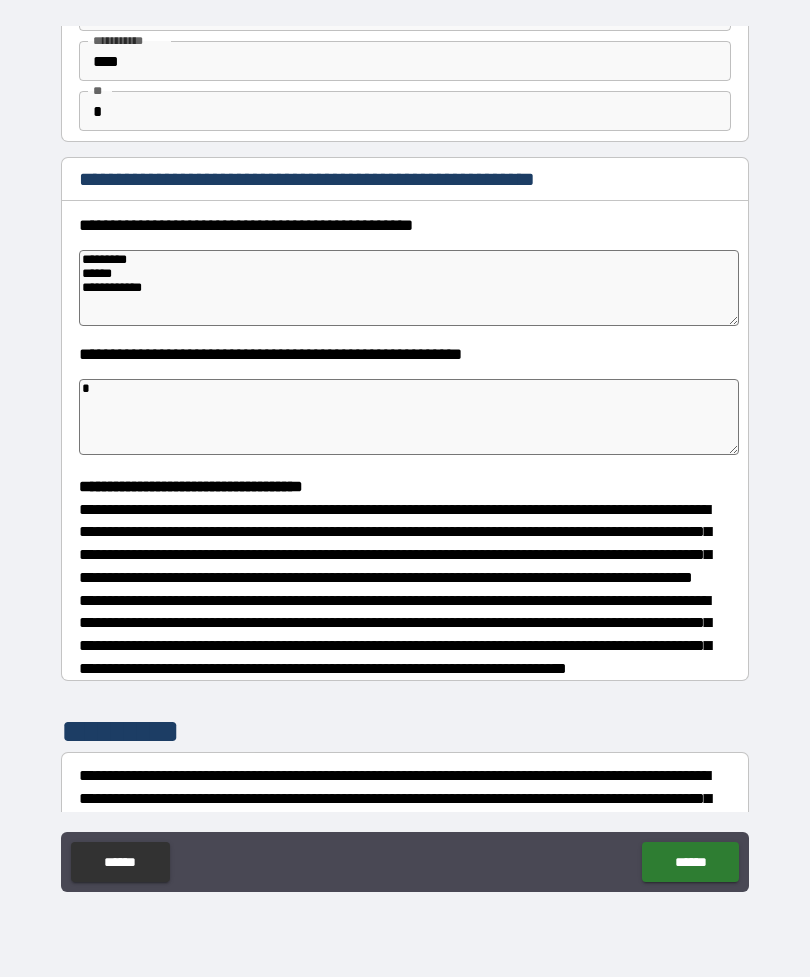 type on "*" 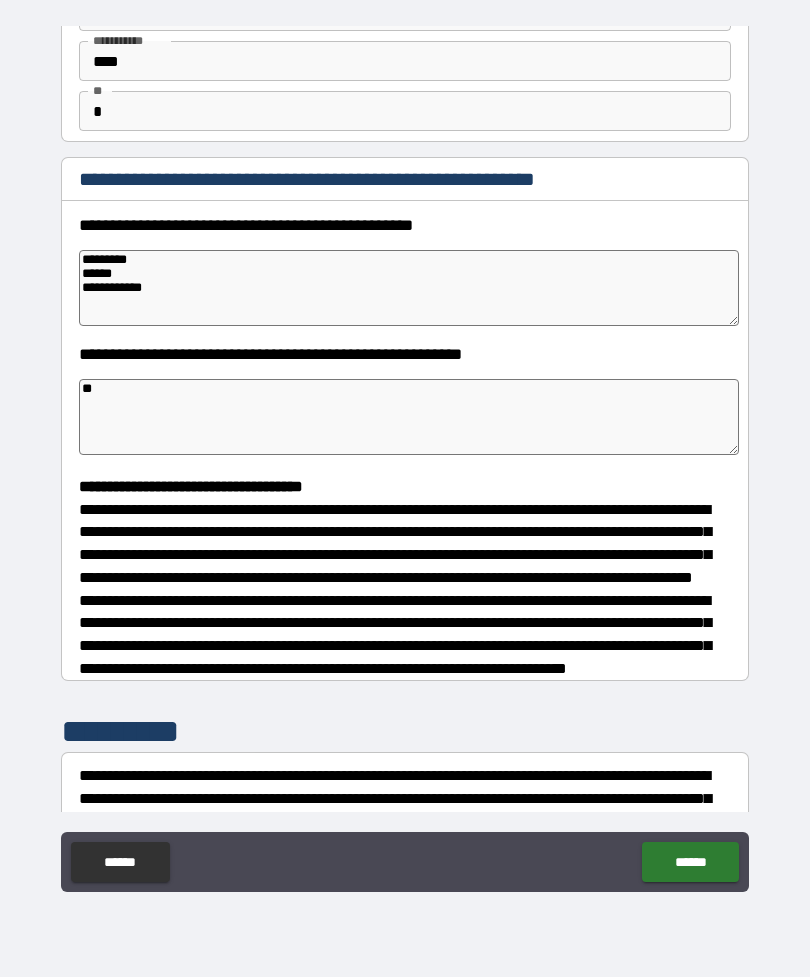 type on "*" 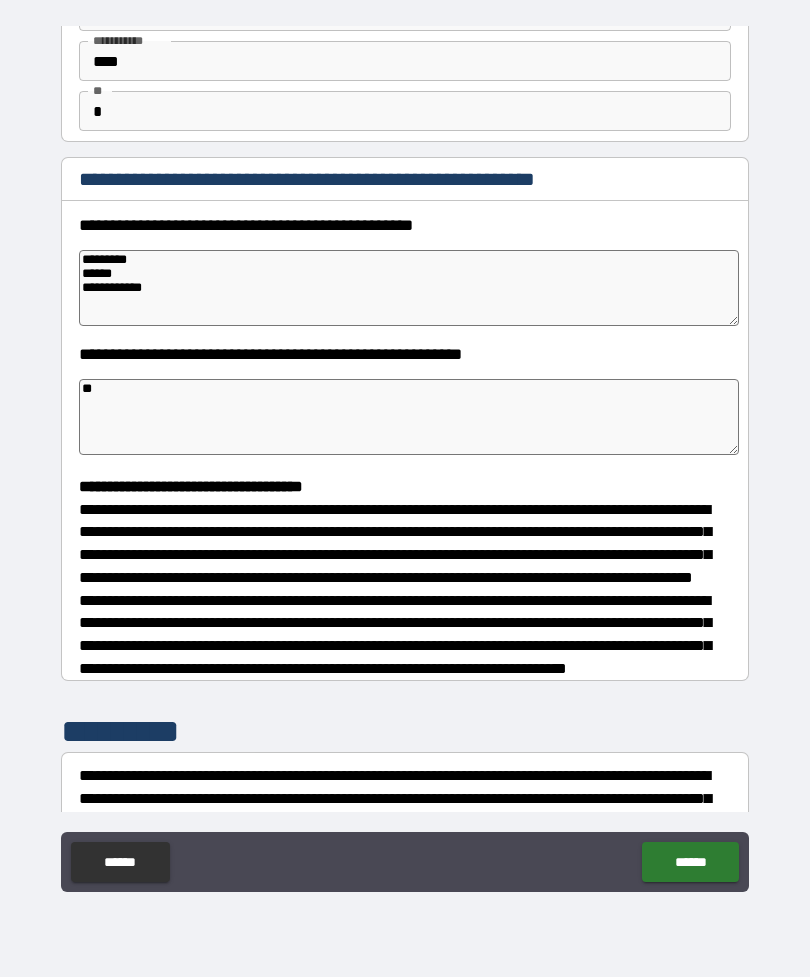 type on "*" 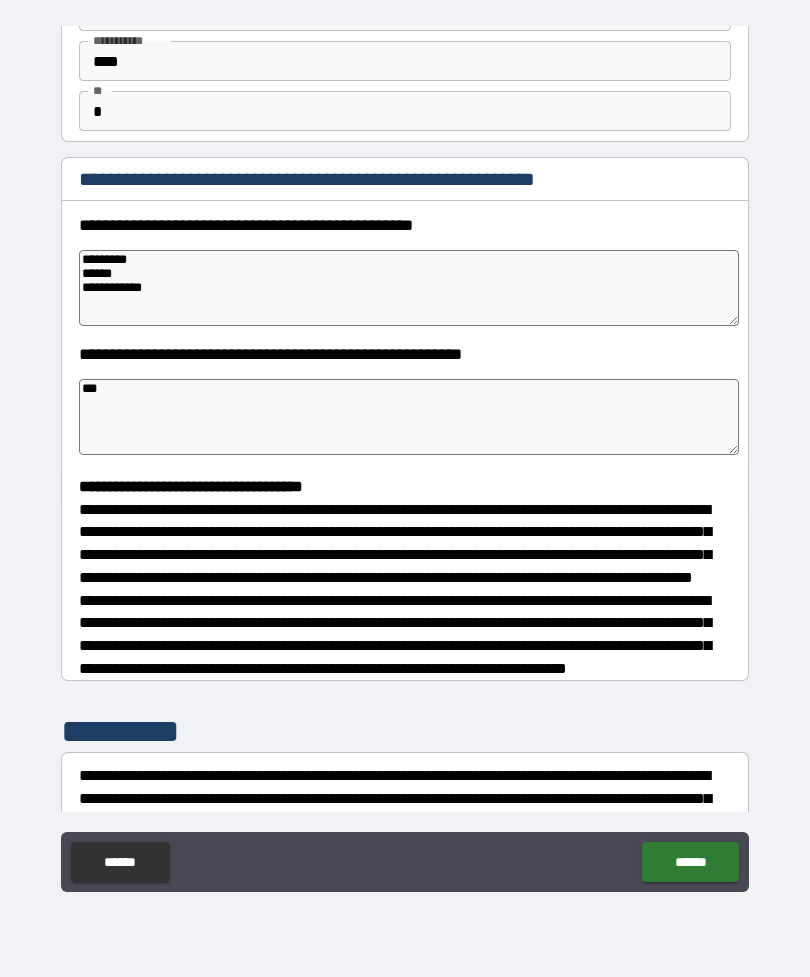 type on "*" 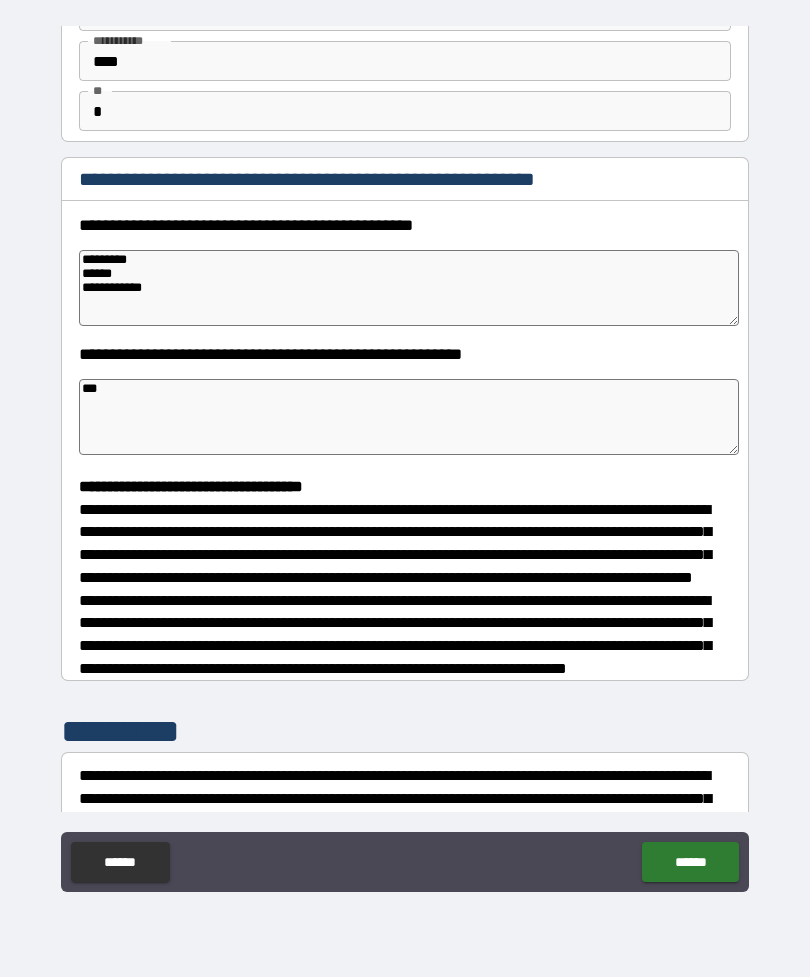 type on "*" 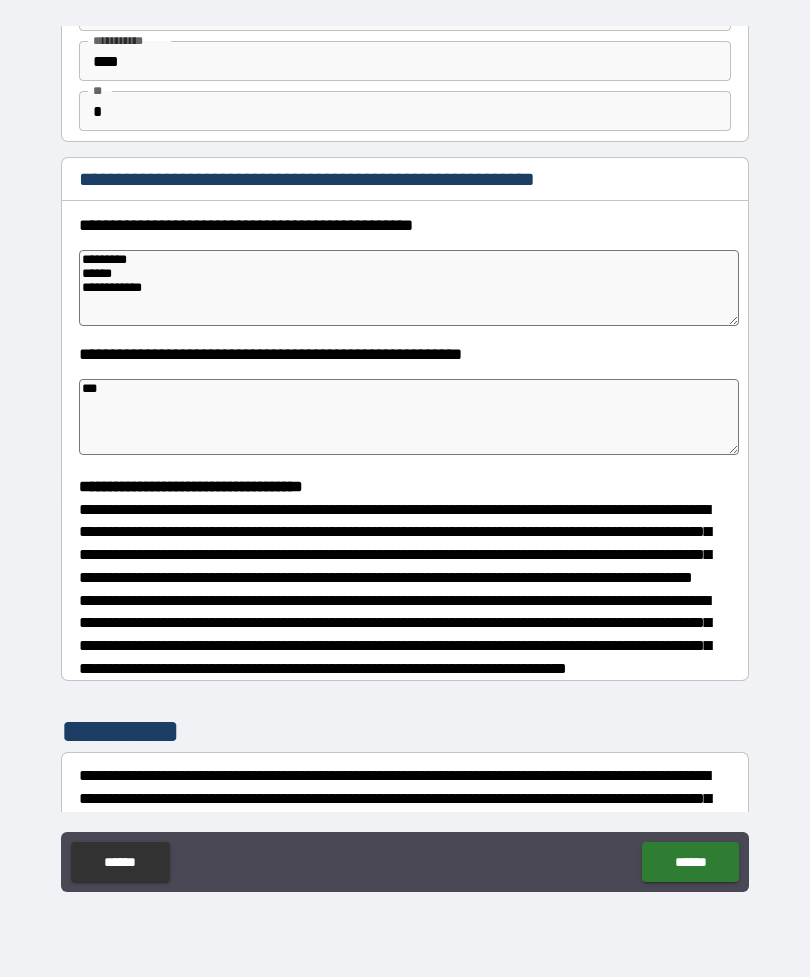 type on "*" 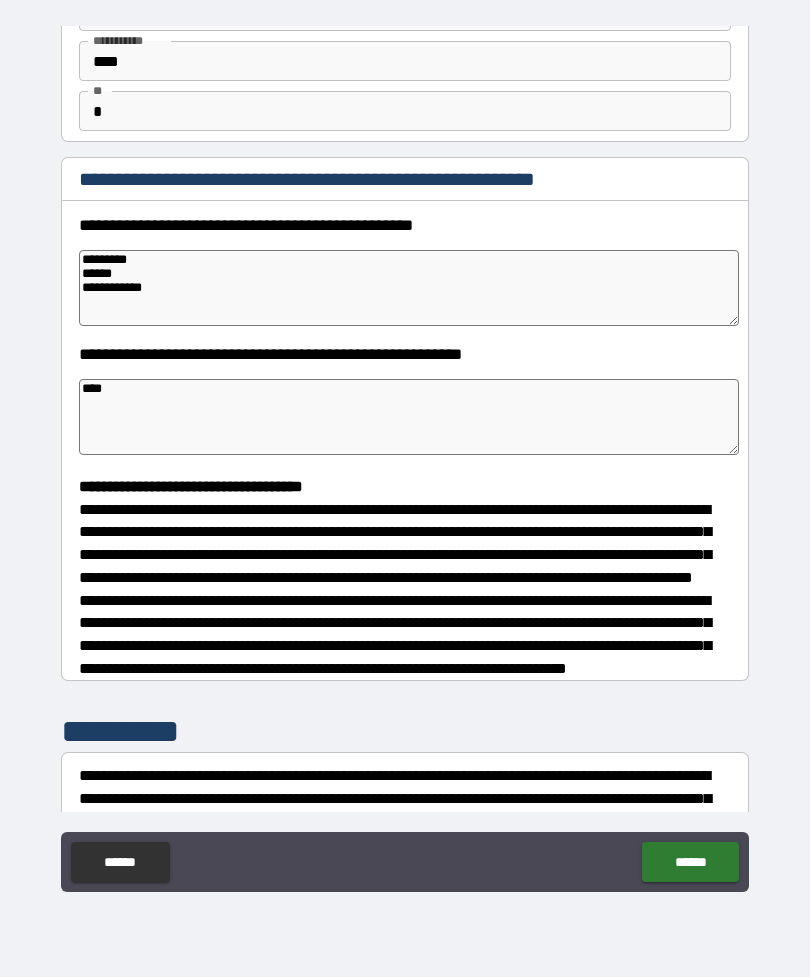 type on "*" 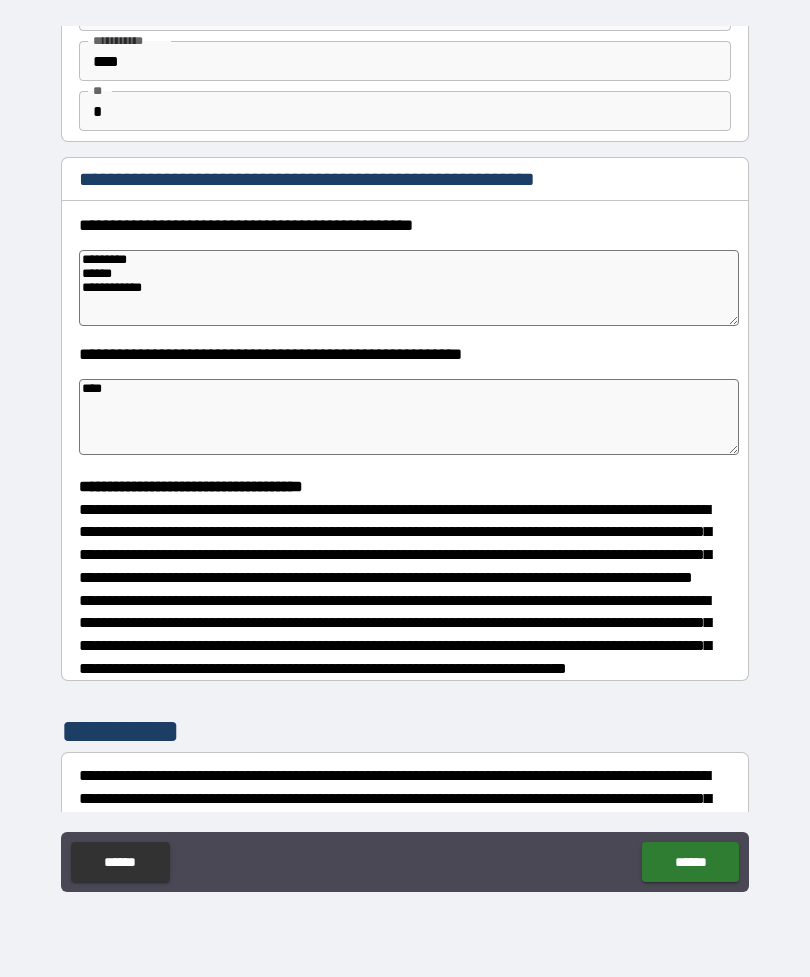 type on "*" 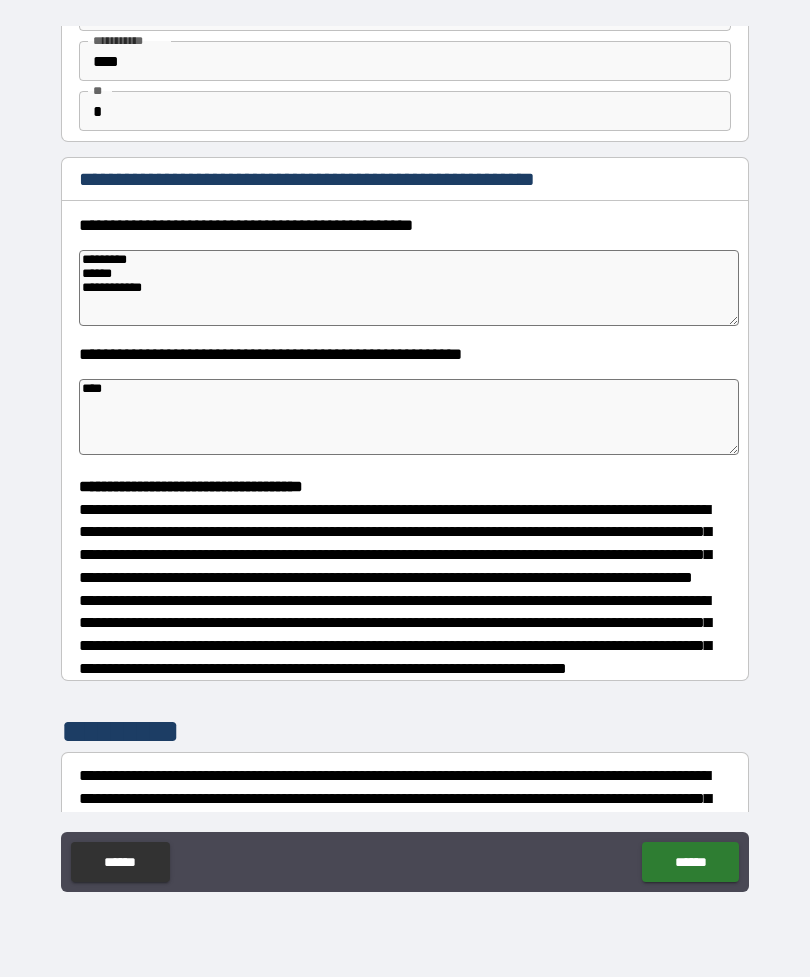 type on "*" 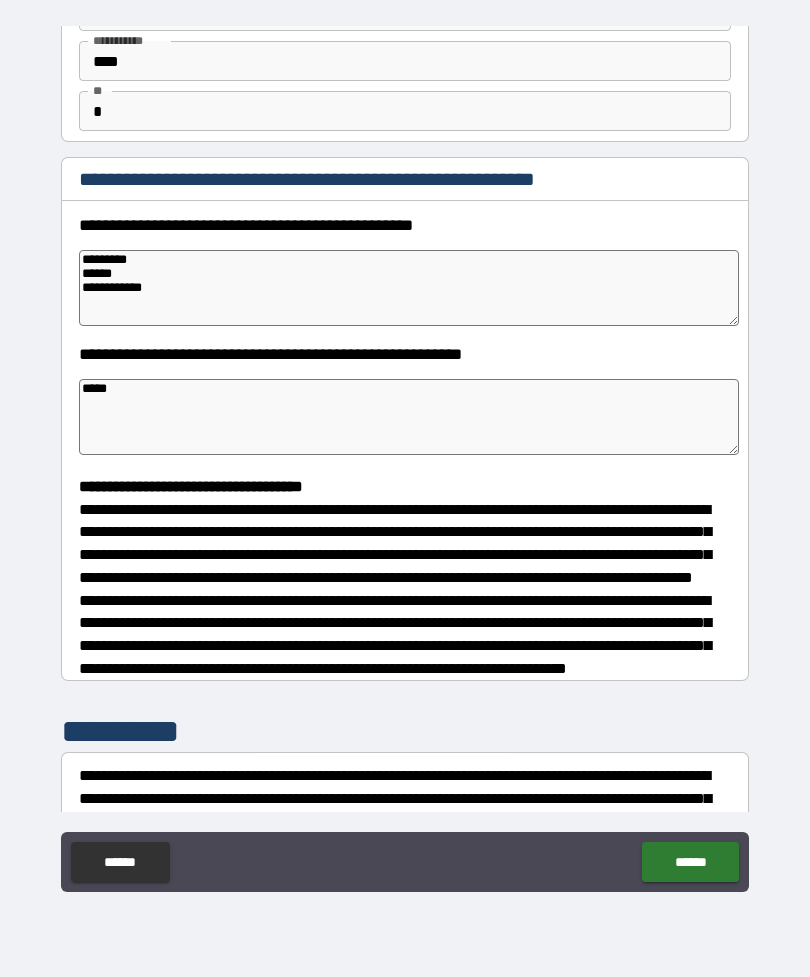 type on "*" 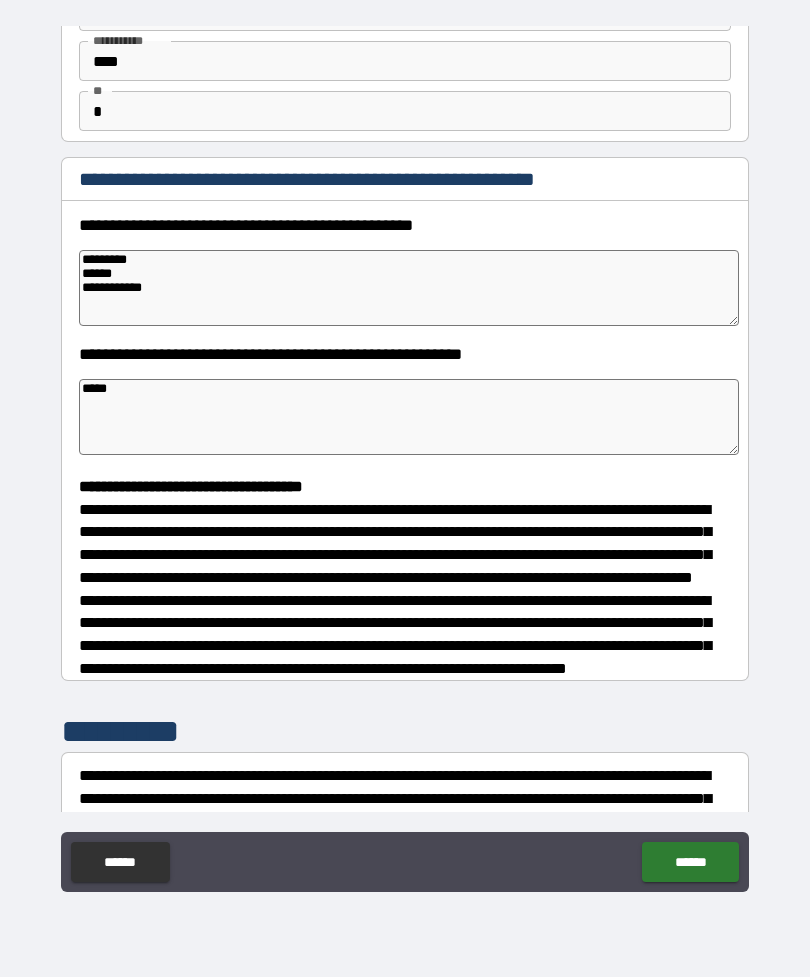 type on "*" 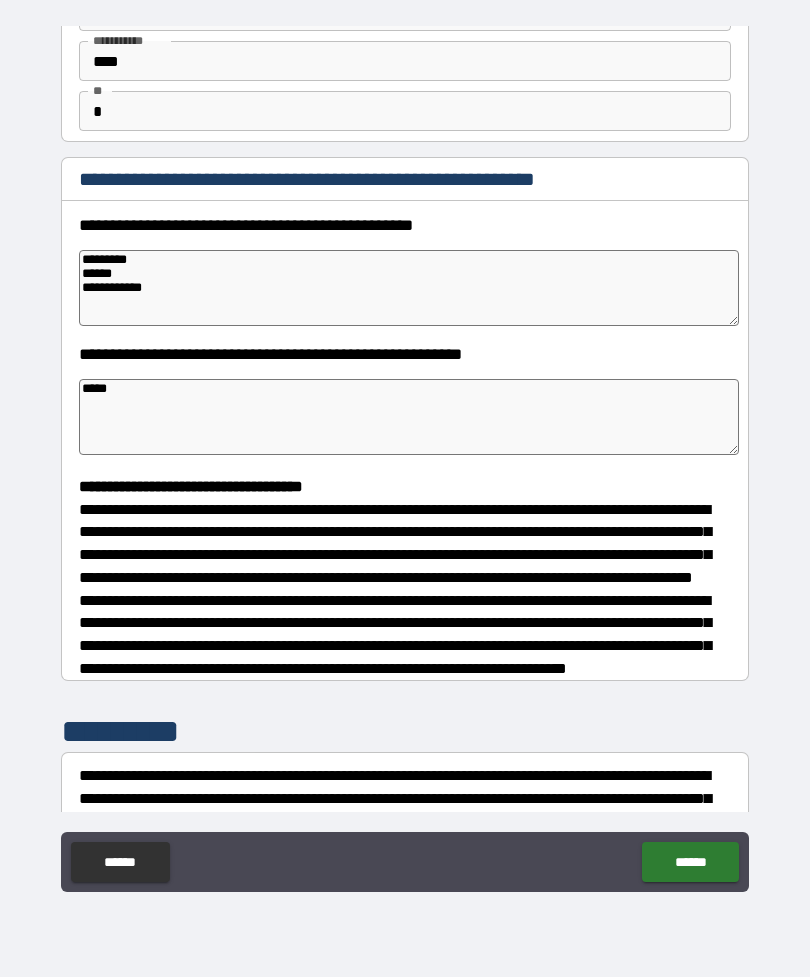 type on "*" 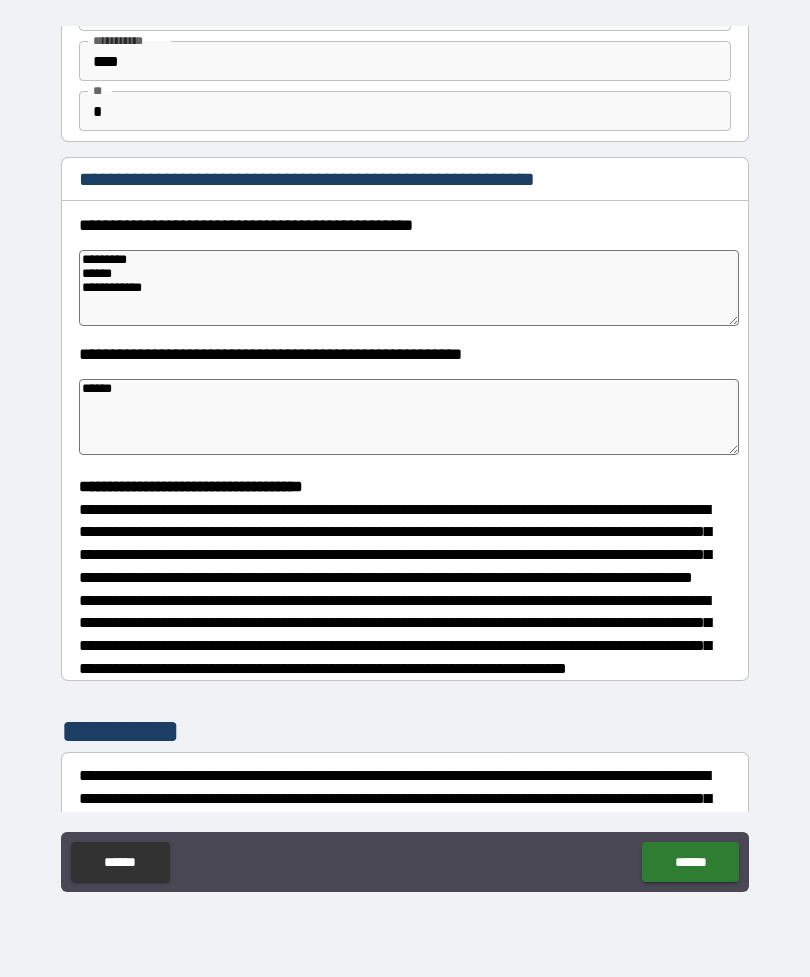 type on "*" 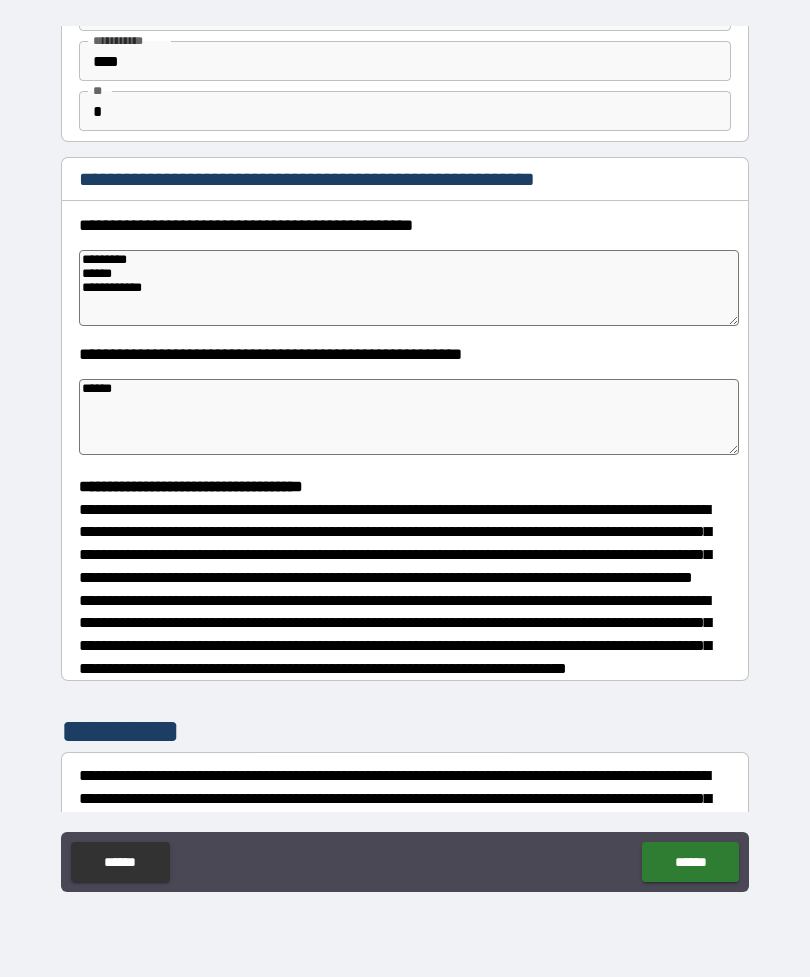 type on "*" 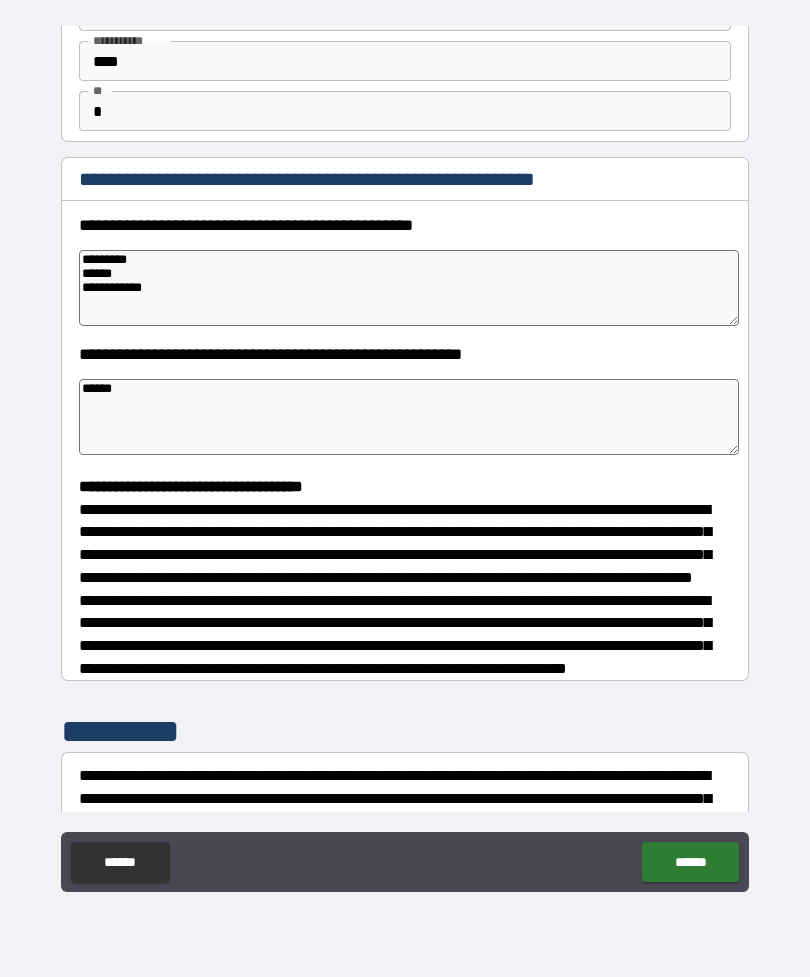 type on "*******" 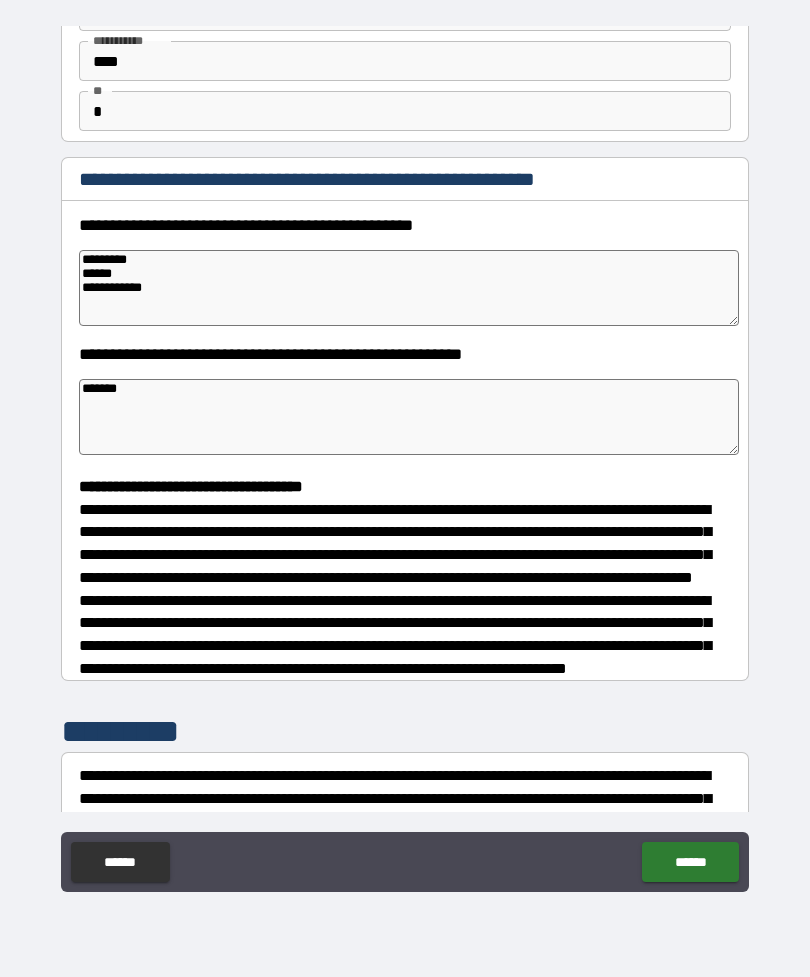 type 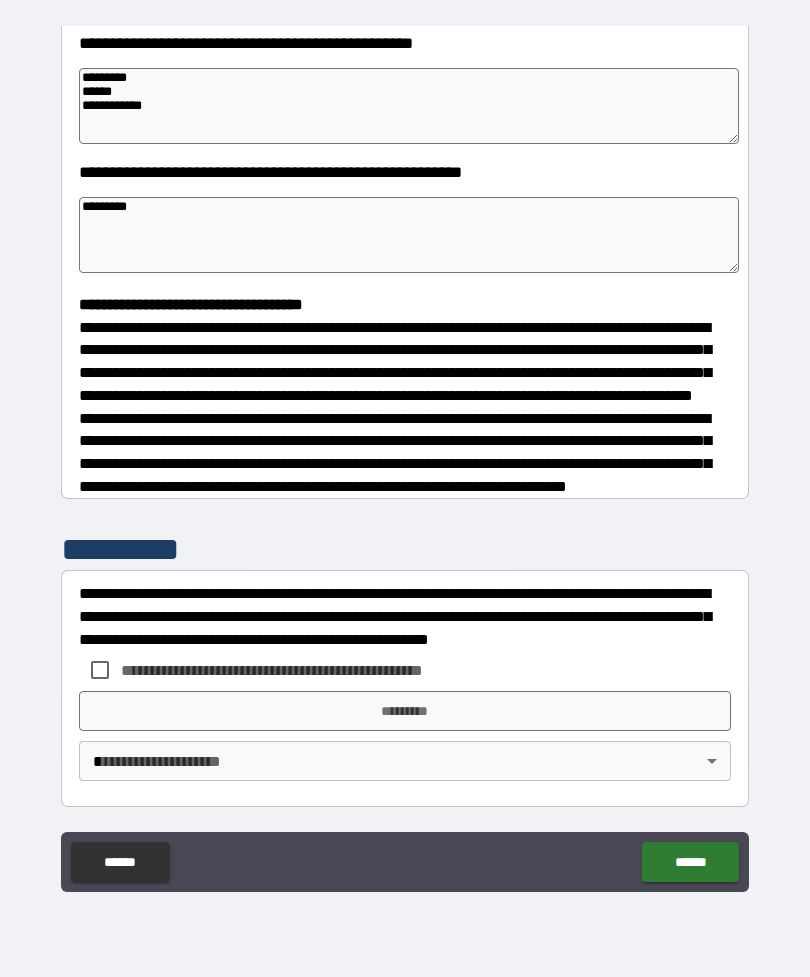 scroll, scrollTop: 348, scrollLeft: 0, axis: vertical 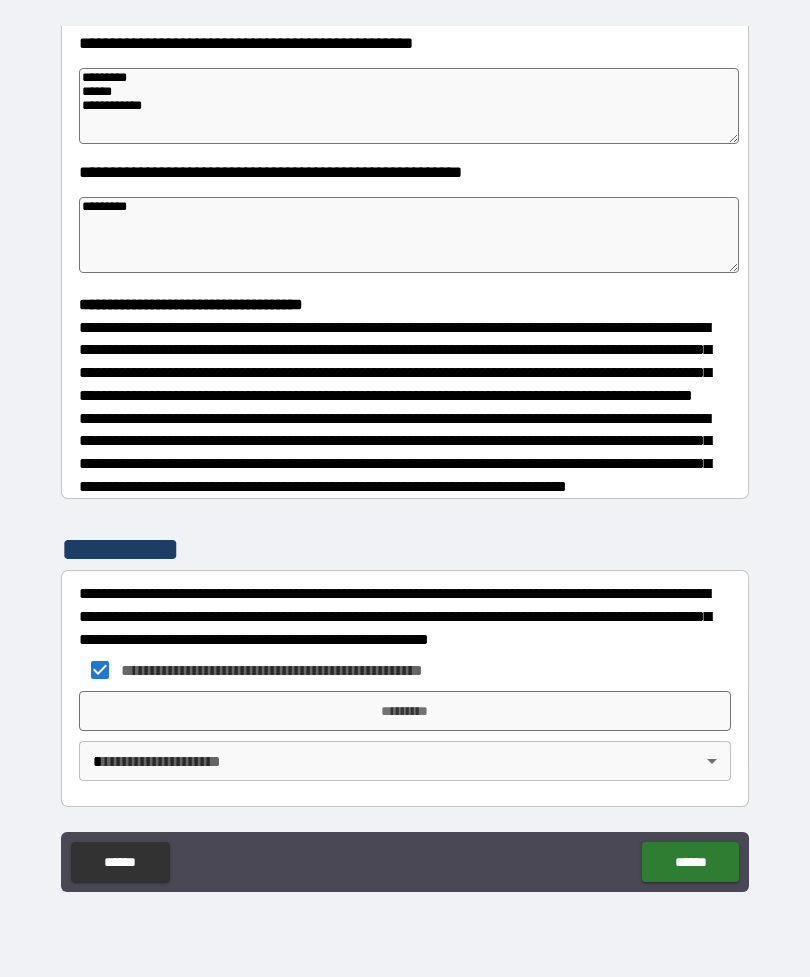 click on "*********" at bounding box center [405, 711] 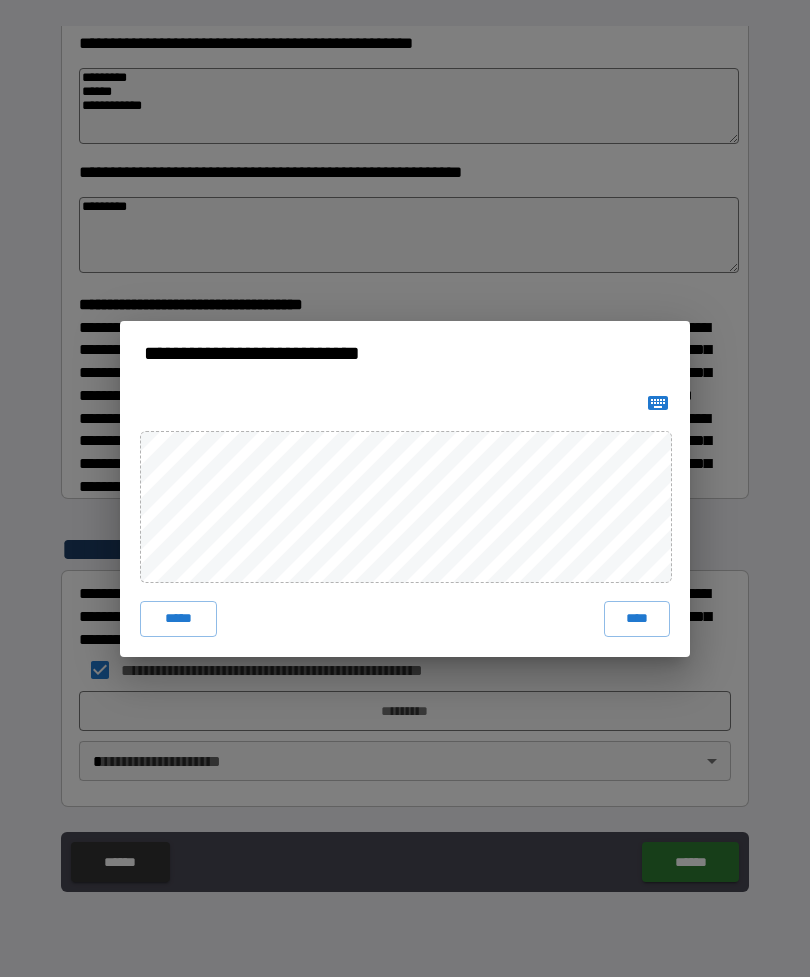 click on "****" at bounding box center (637, 619) 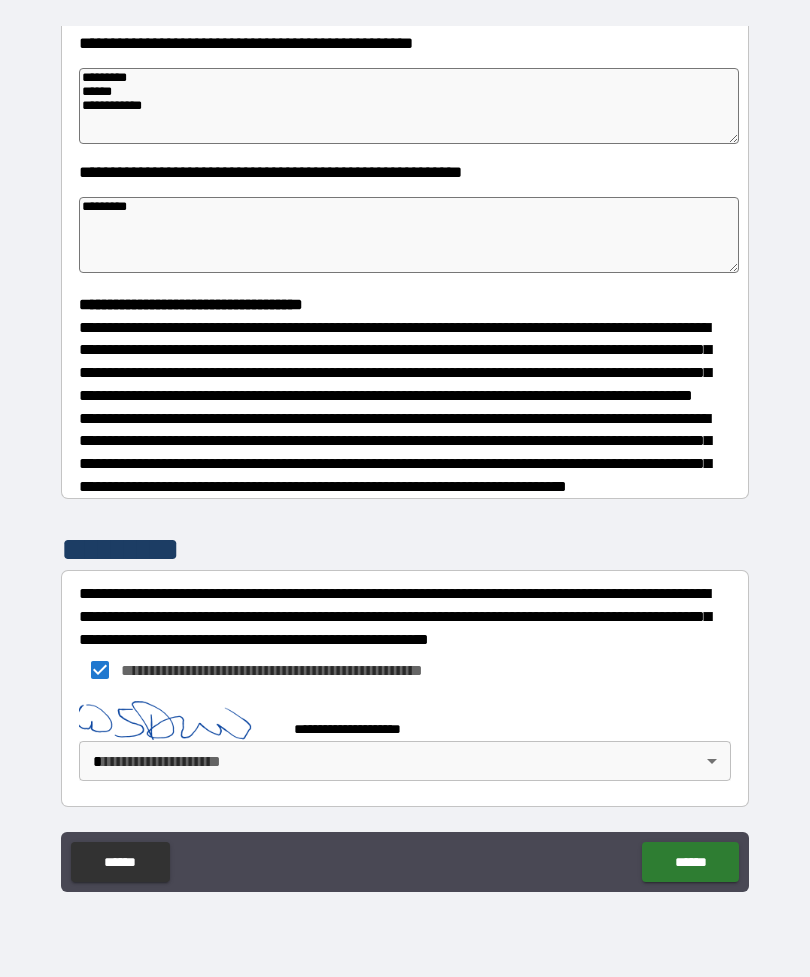 scroll, scrollTop: 338, scrollLeft: 0, axis: vertical 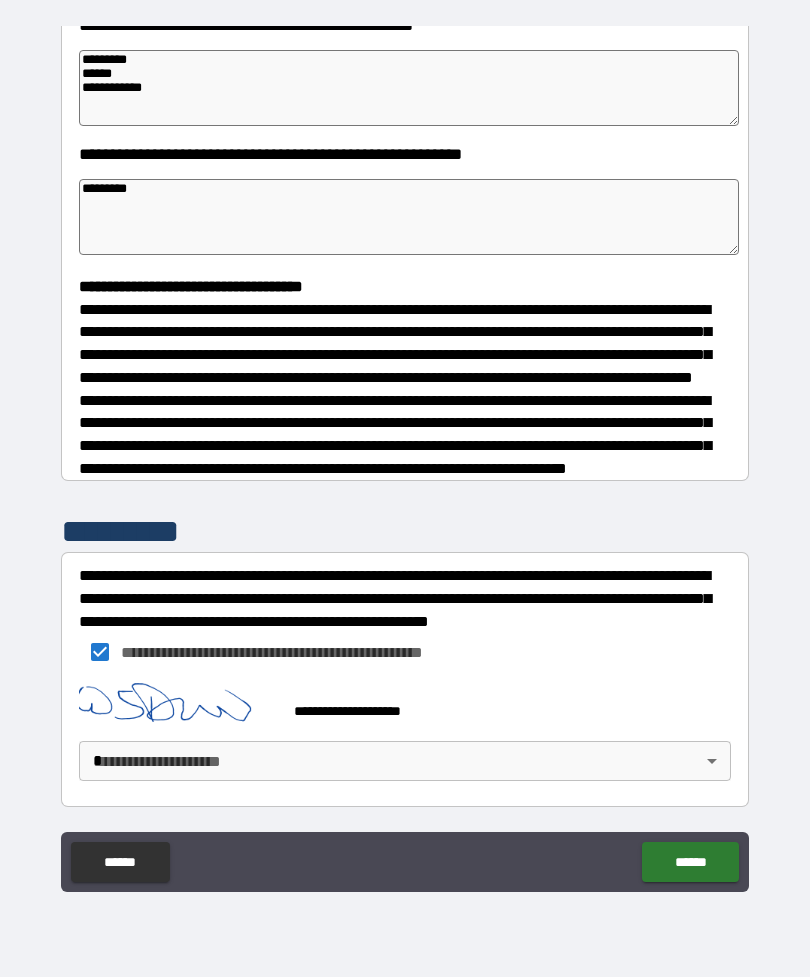 click on "******" at bounding box center (690, 862) 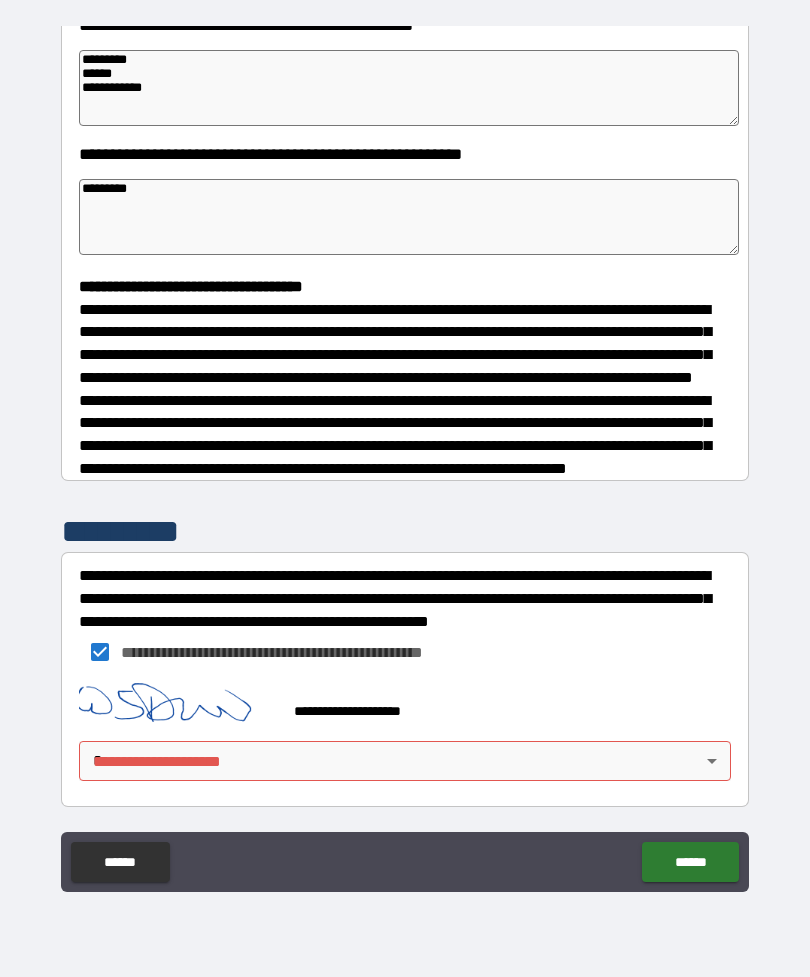 scroll, scrollTop: 365, scrollLeft: 0, axis: vertical 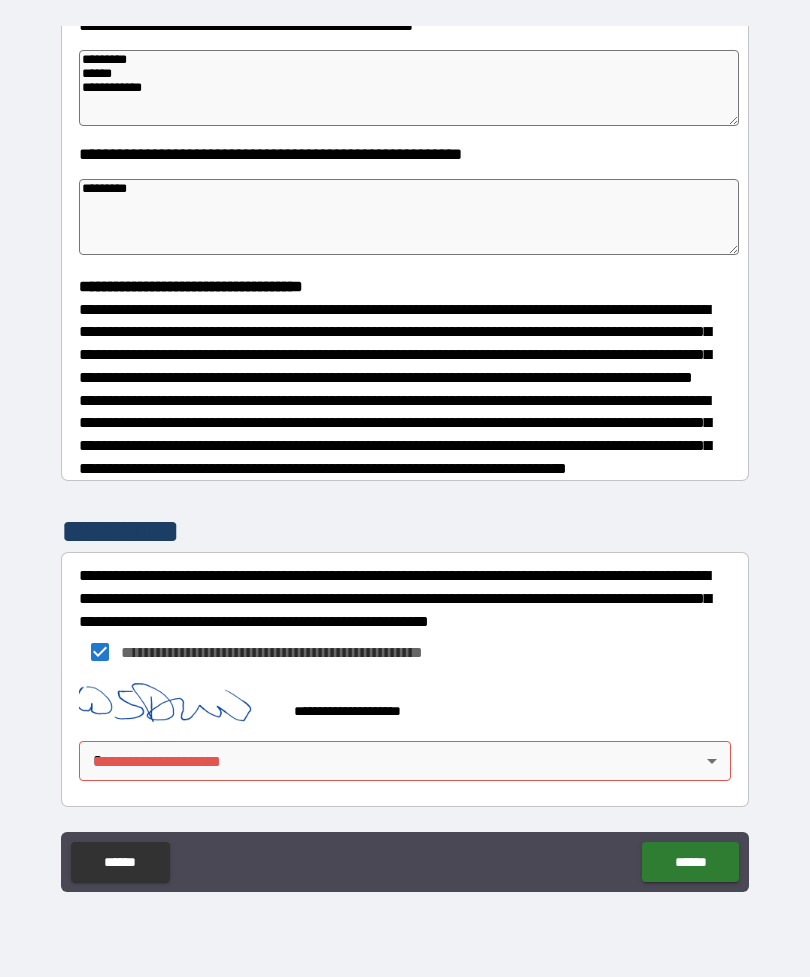 click on "**********" at bounding box center (405, 456) 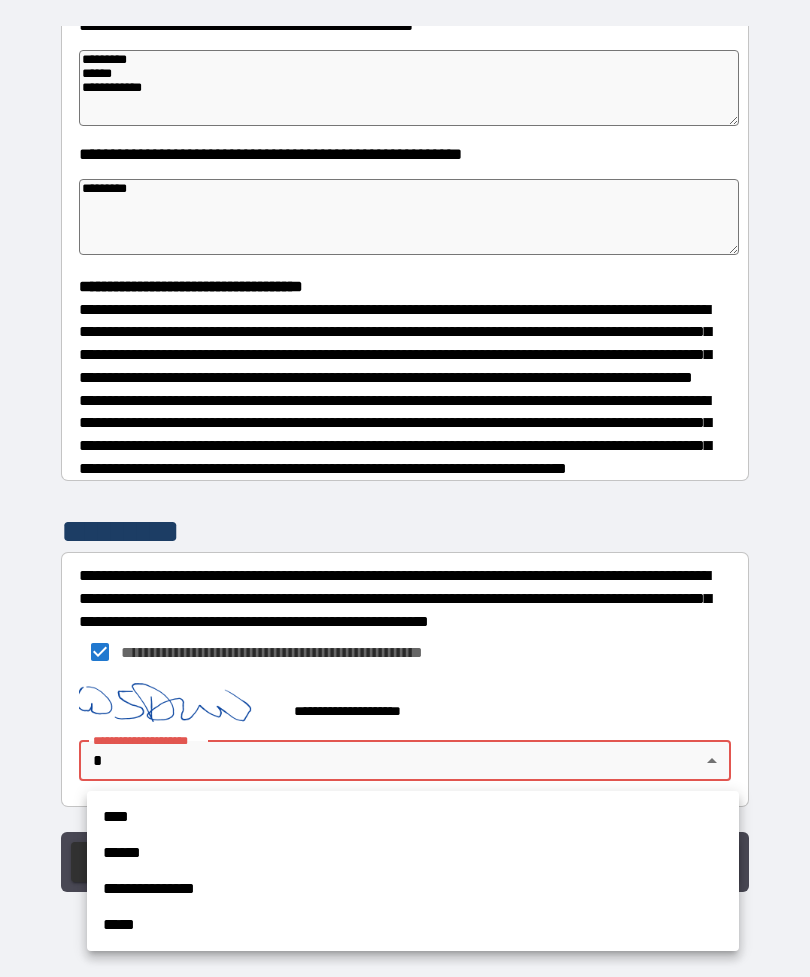 click on "*****" at bounding box center (413, 925) 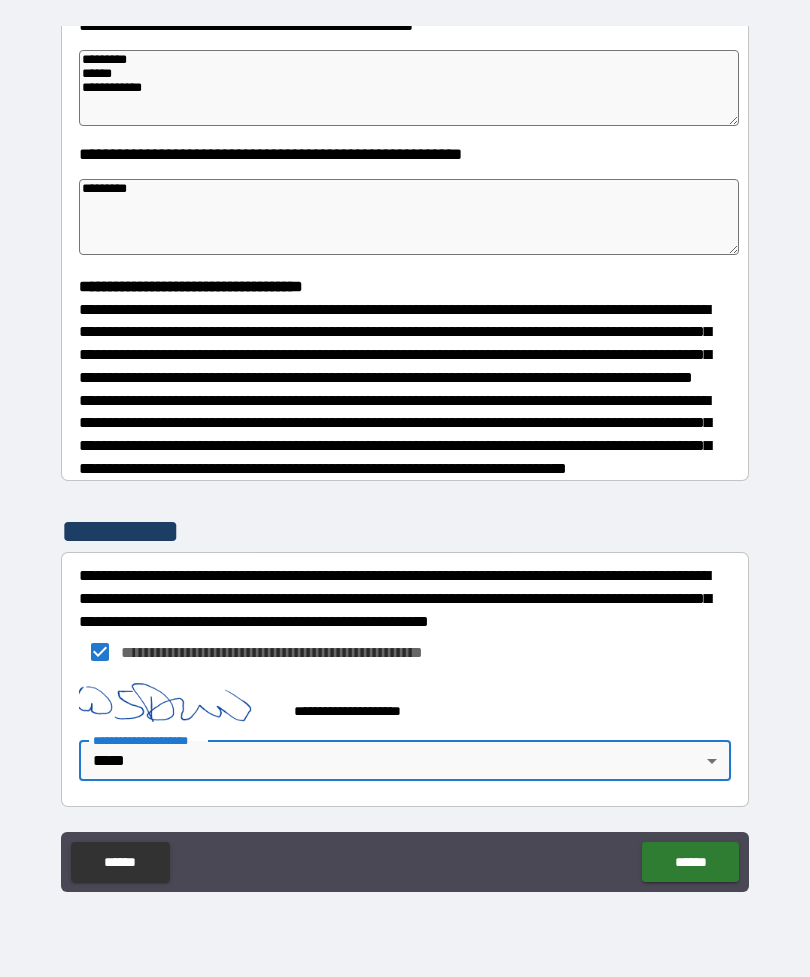 click on "**********" at bounding box center (405, 456) 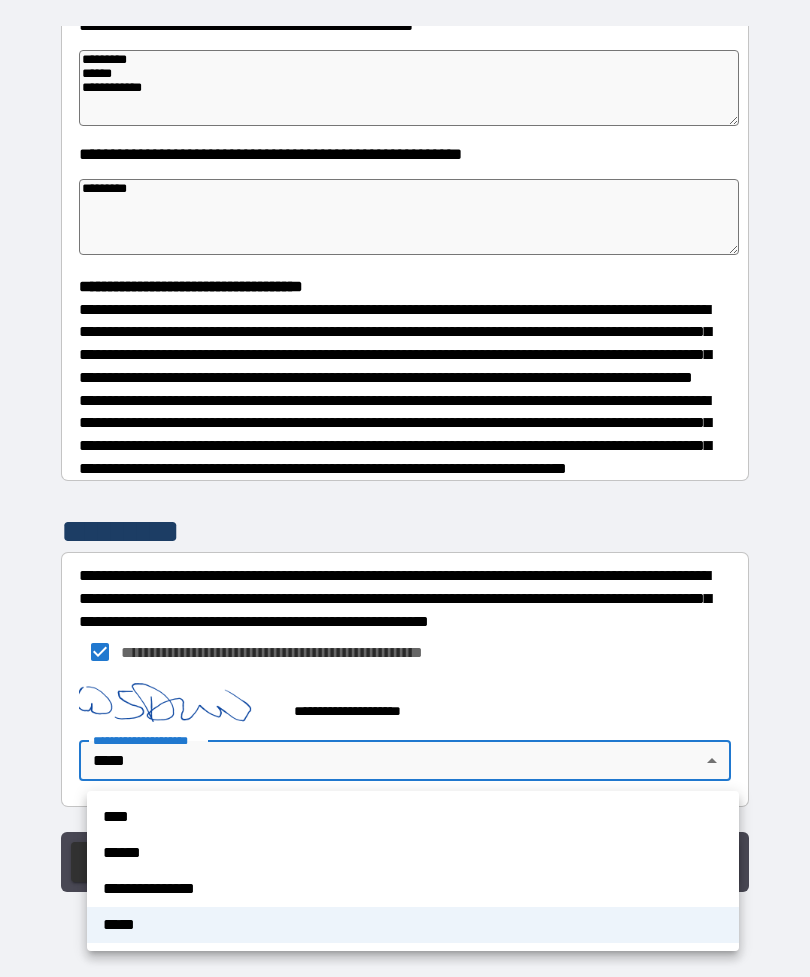 click on "*****" at bounding box center (413, 925) 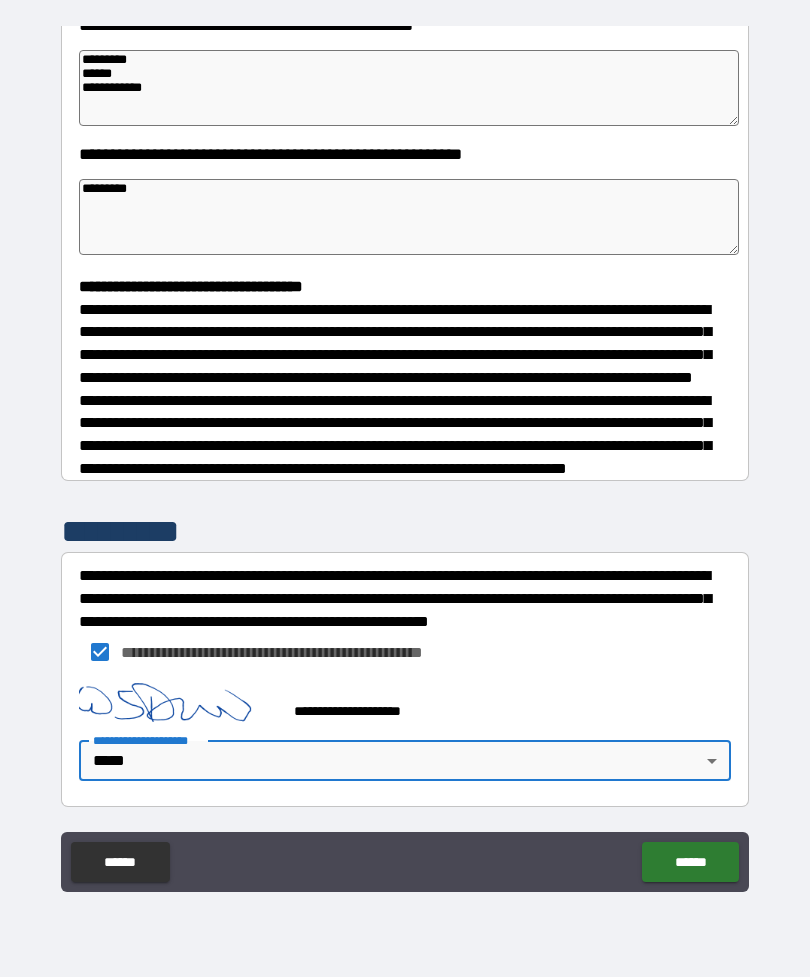 click on "******" at bounding box center (690, 862) 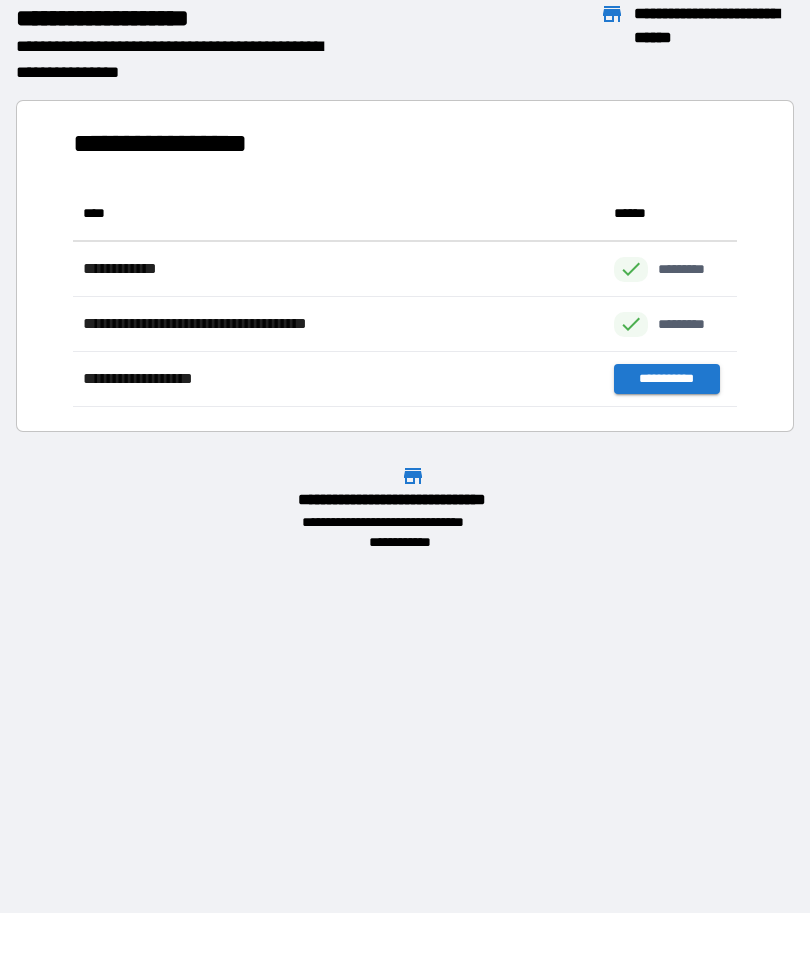scroll, scrollTop: 1, scrollLeft: 1, axis: both 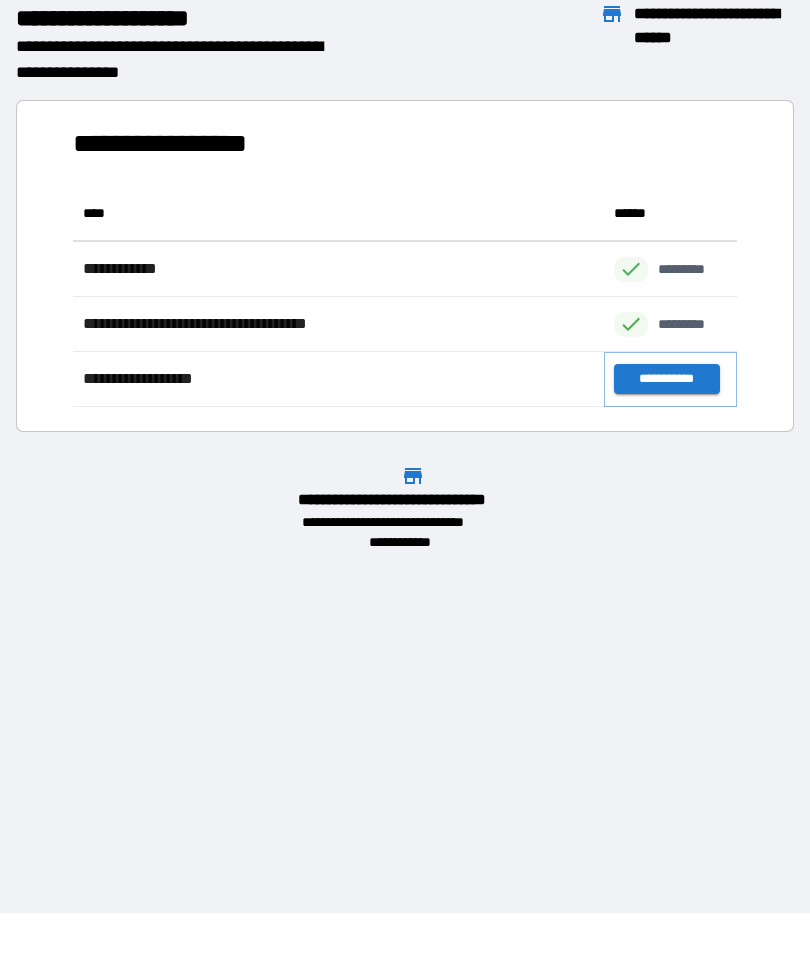 click on "**********" at bounding box center (666, 379) 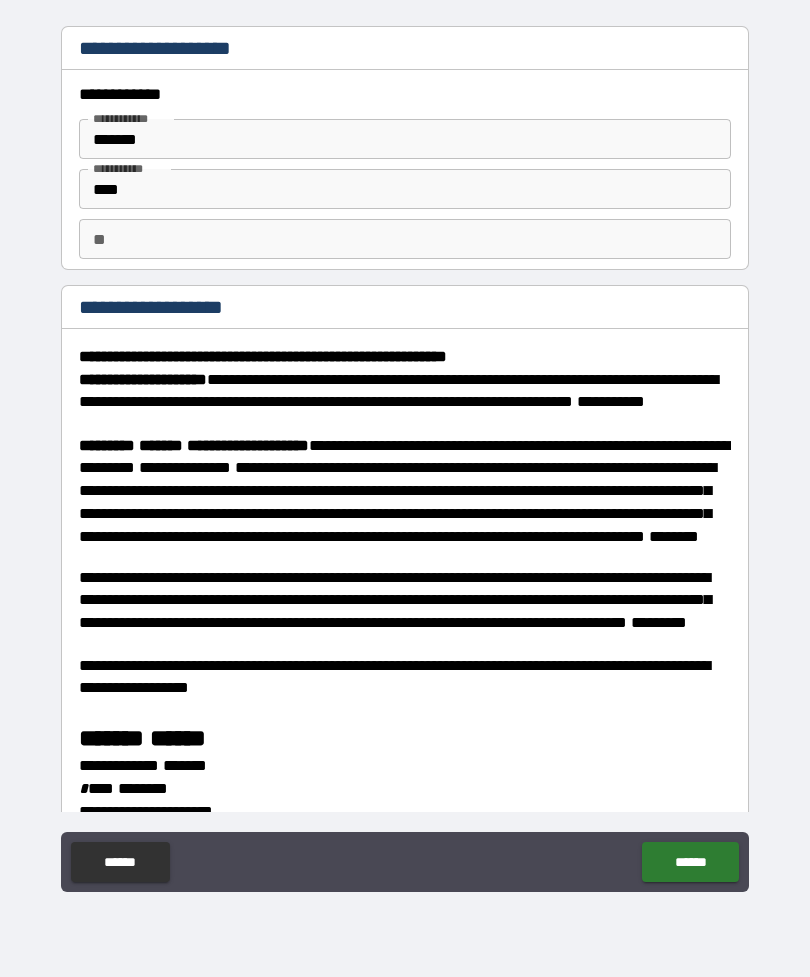 click on "**" at bounding box center (405, 239) 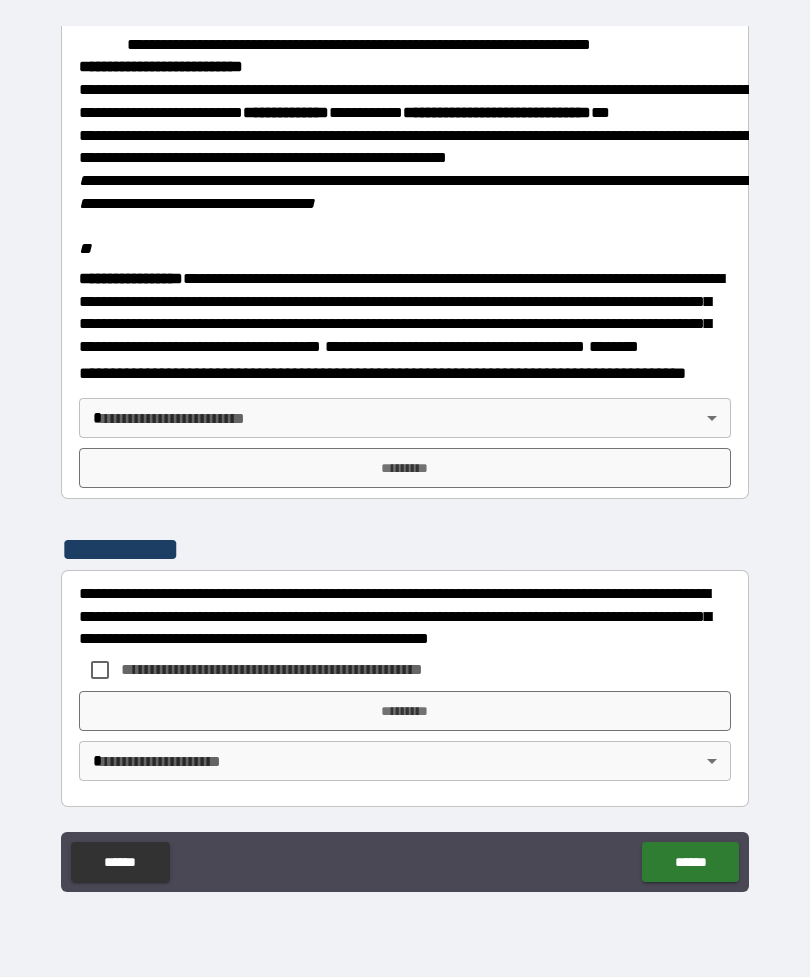 scroll, scrollTop: 2323, scrollLeft: 0, axis: vertical 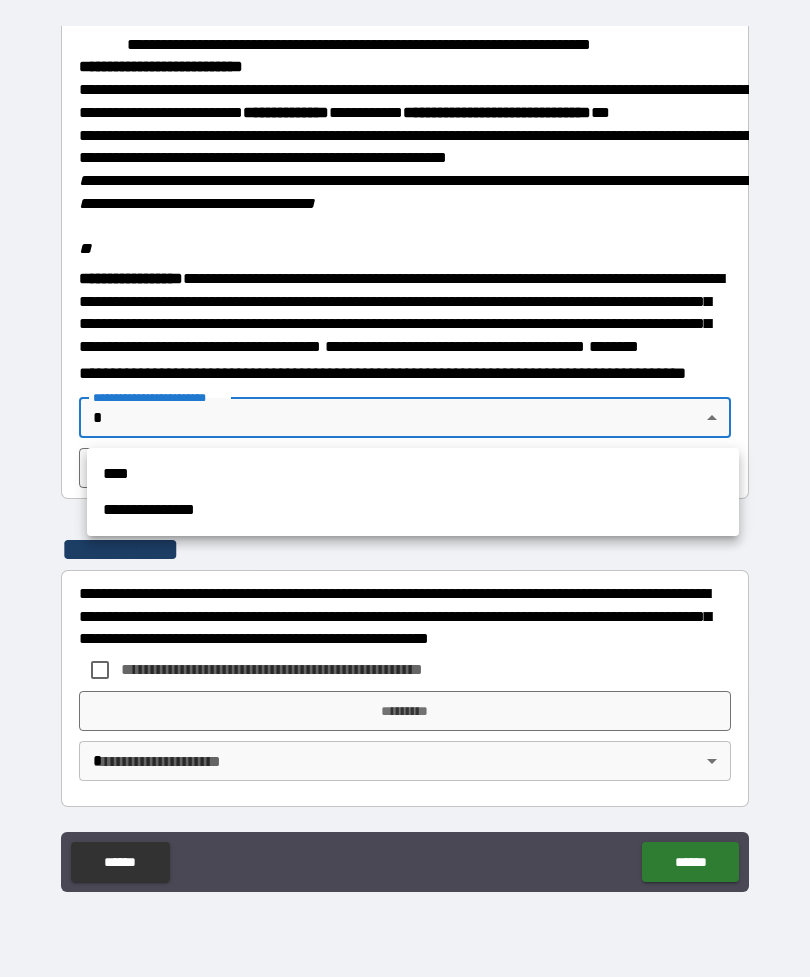 click on "****" at bounding box center (413, 474) 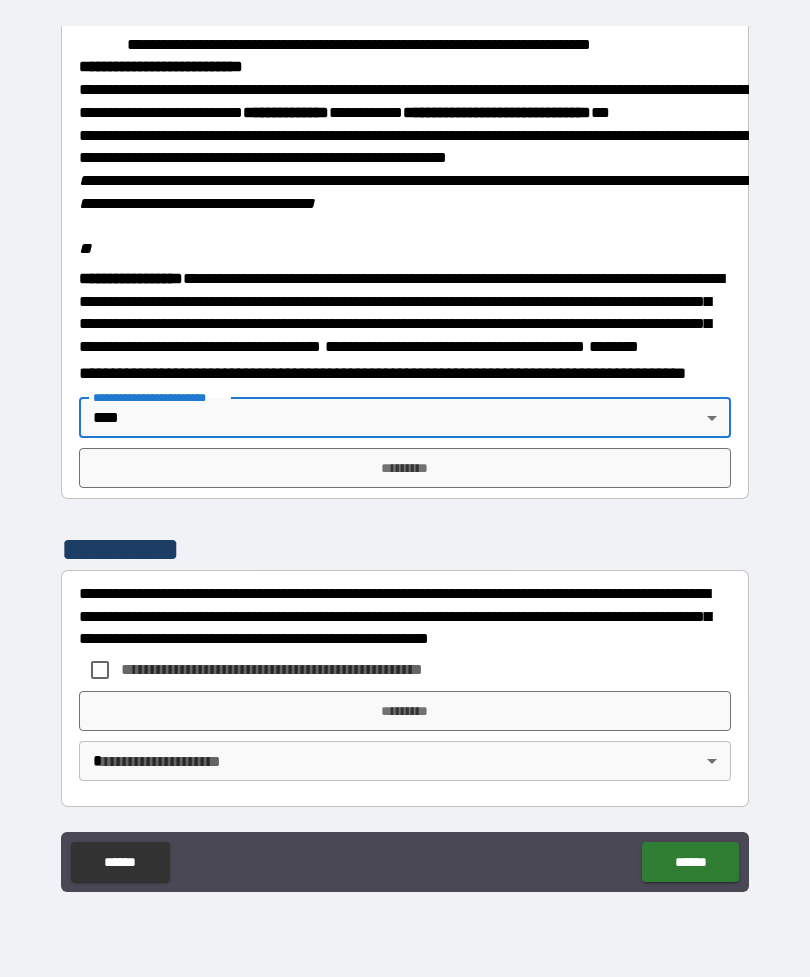 click on "*********" at bounding box center (405, 468) 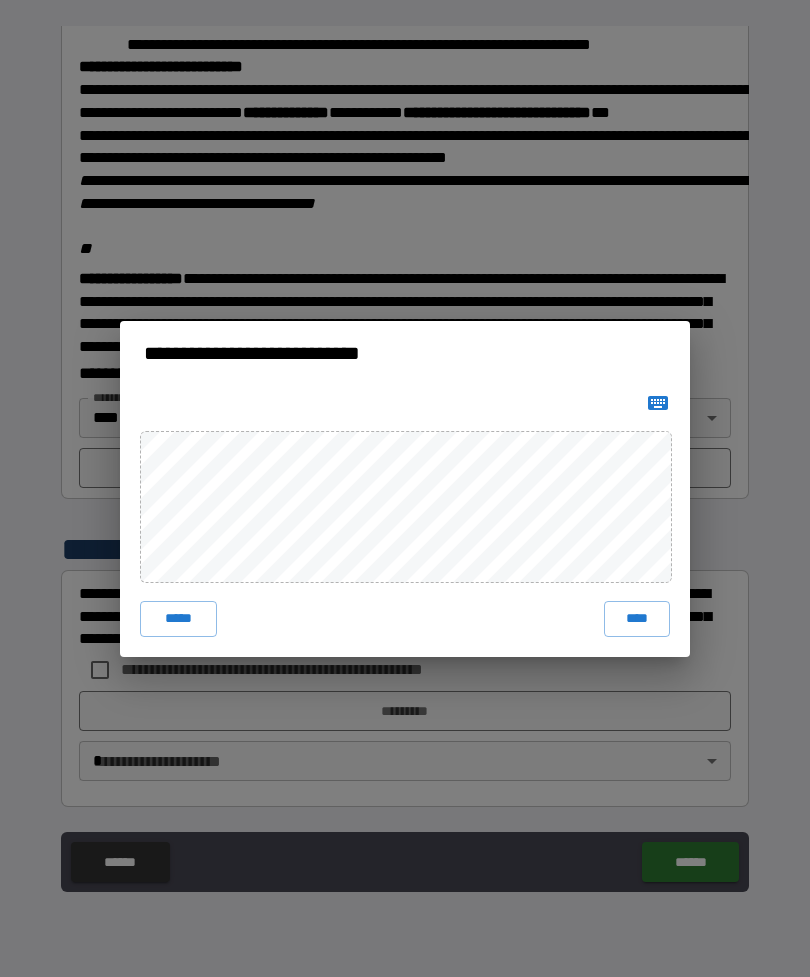 click on "****" at bounding box center (637, 619) 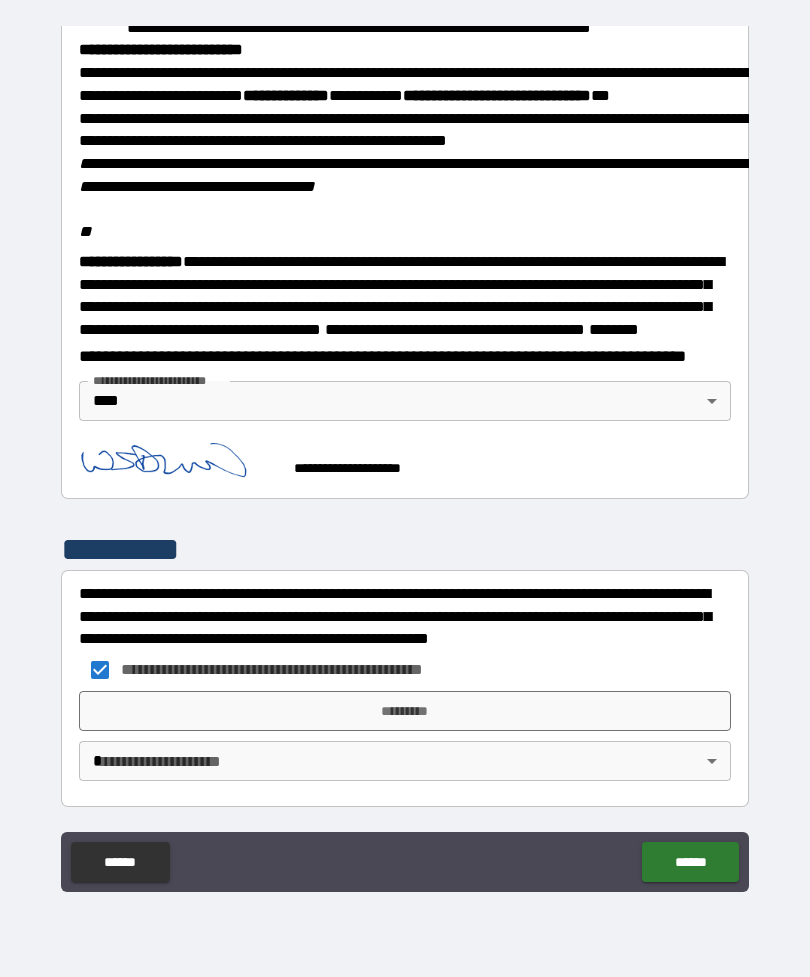 click on "*********" at bounding box center (405, 711) 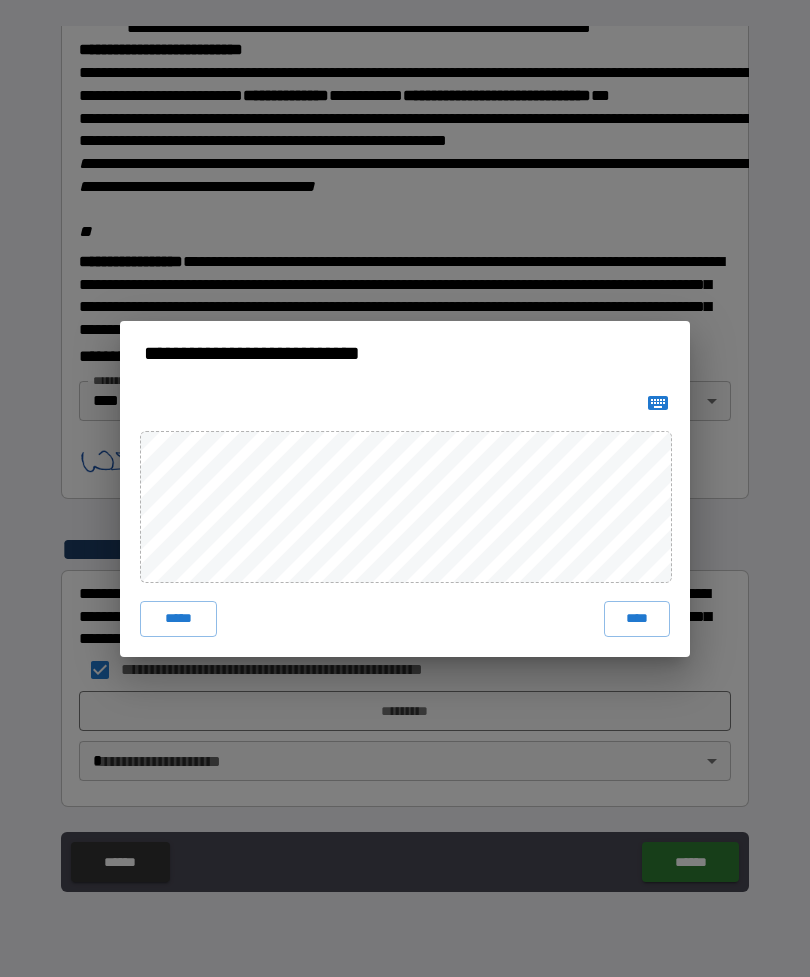 click on "****" at bounding box center [637, 619] 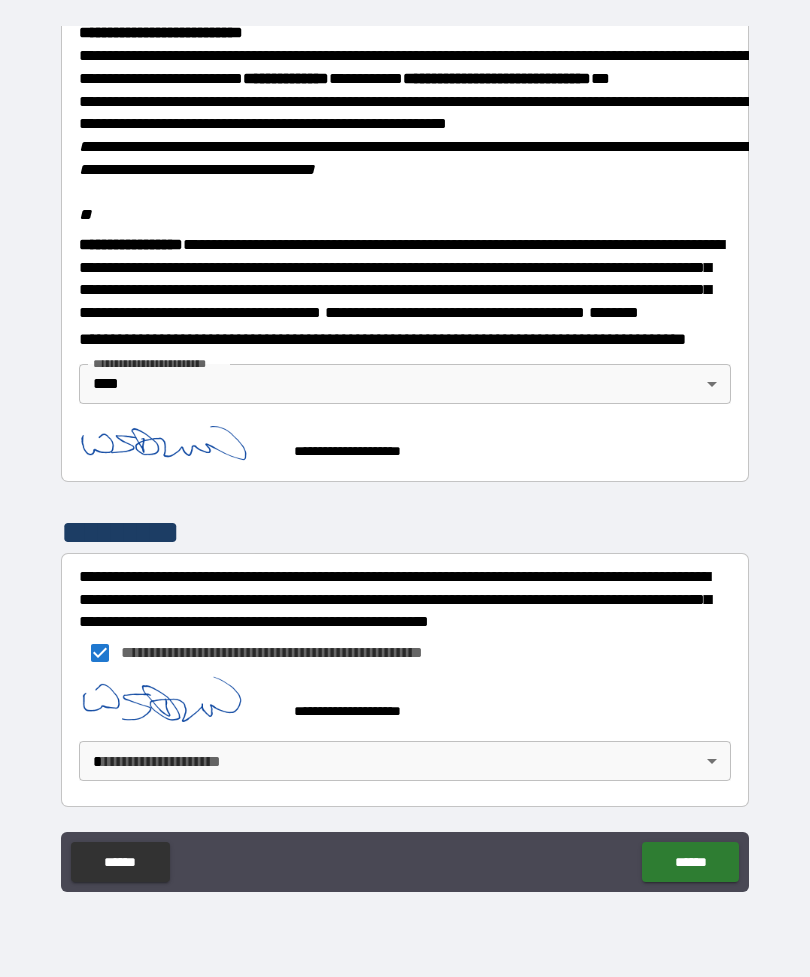 scroll, scrollTop: 2357, scrollLeft: 0, axis: vertical 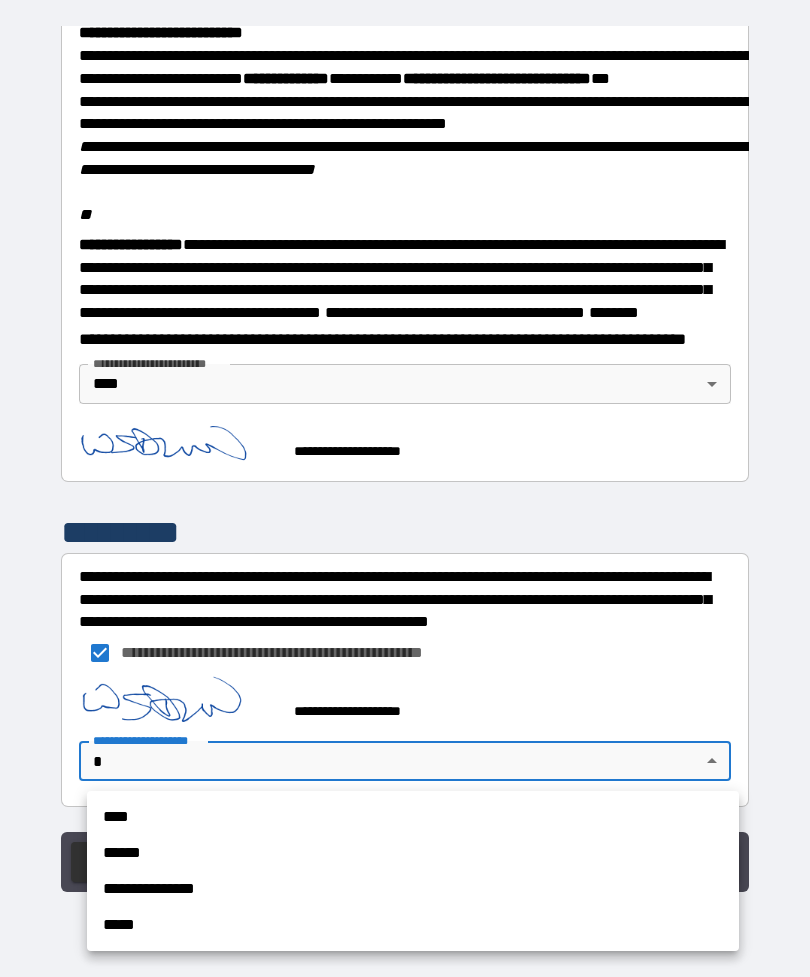 click on "****" at bounding box center (413, 817) 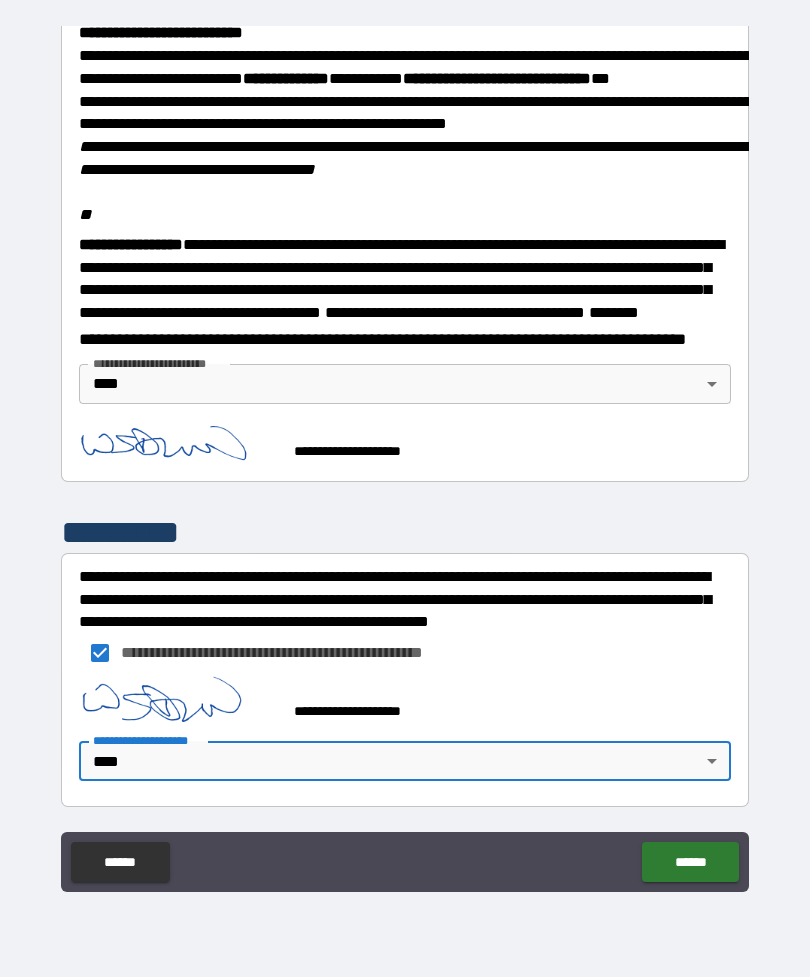 click on "******" at bounding box center [690, 862] 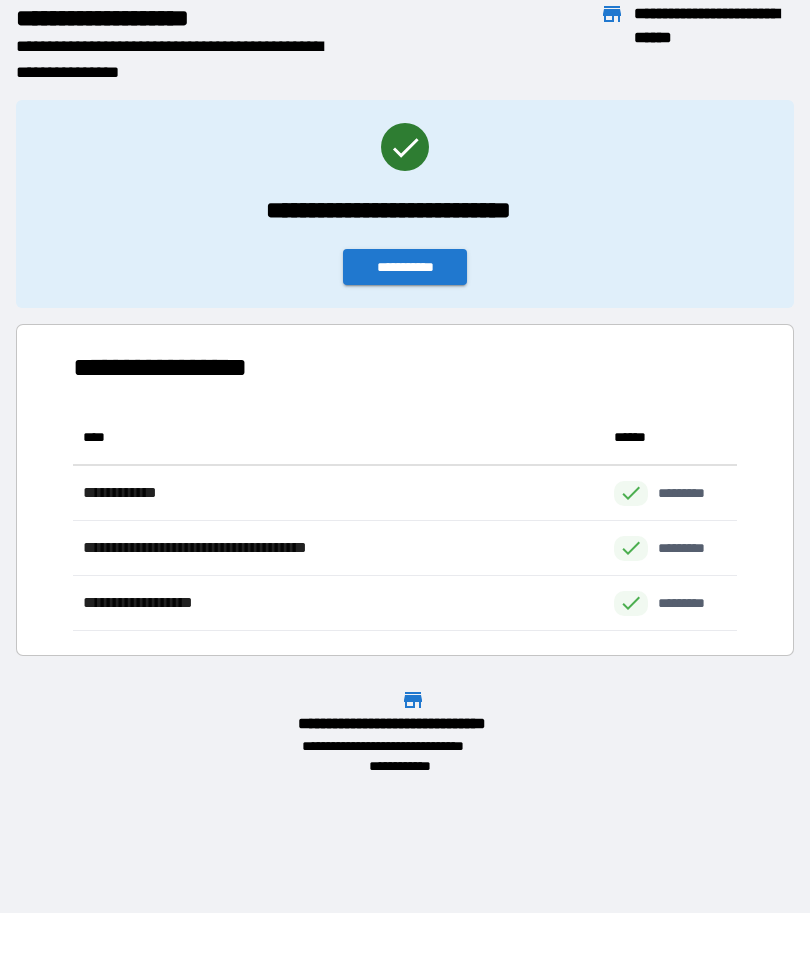 scroll, scrollTop: 221, scrollLeft: 664, axis: both 